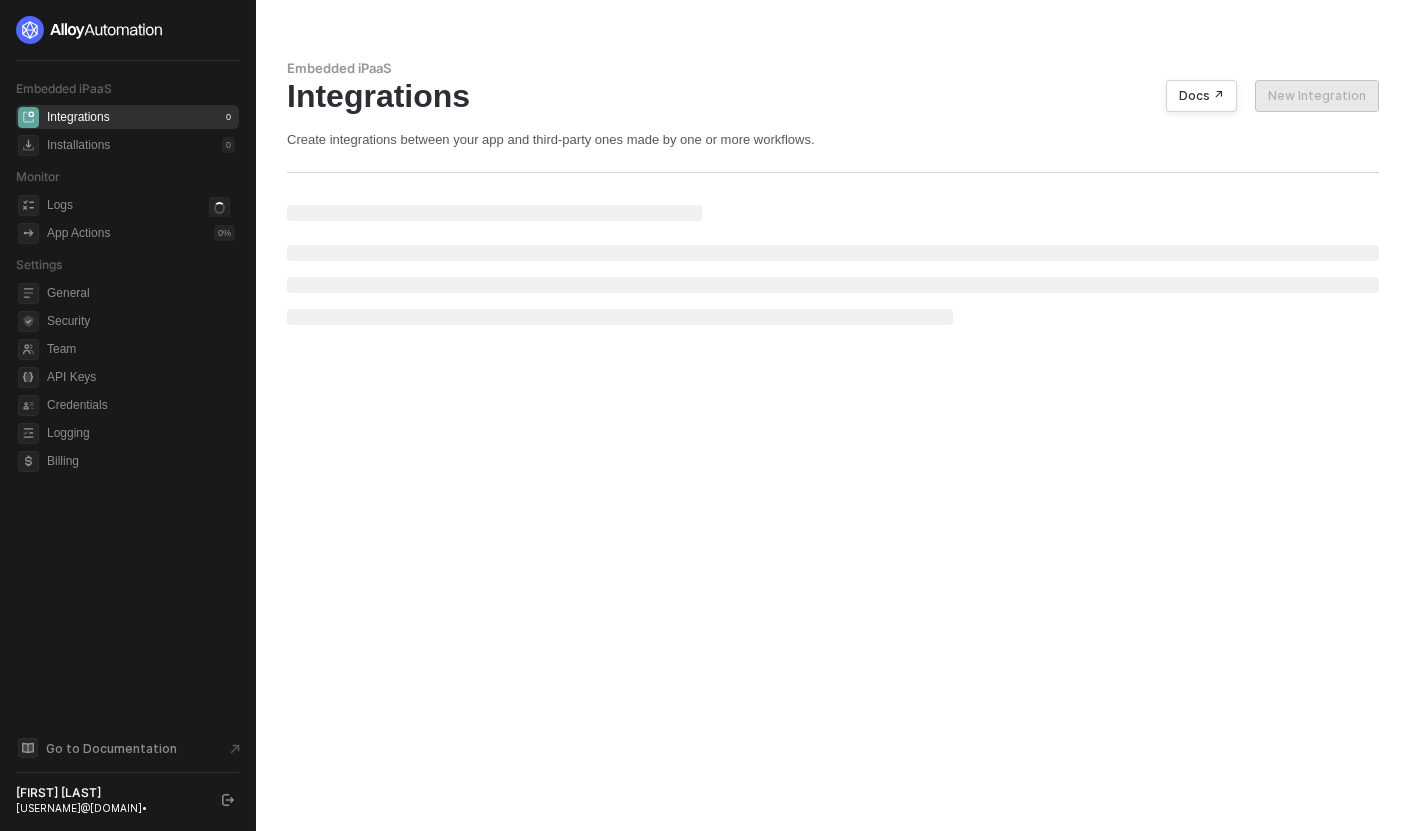 scroll, scrollTop: 0, scrollLeft: 0, axis: both 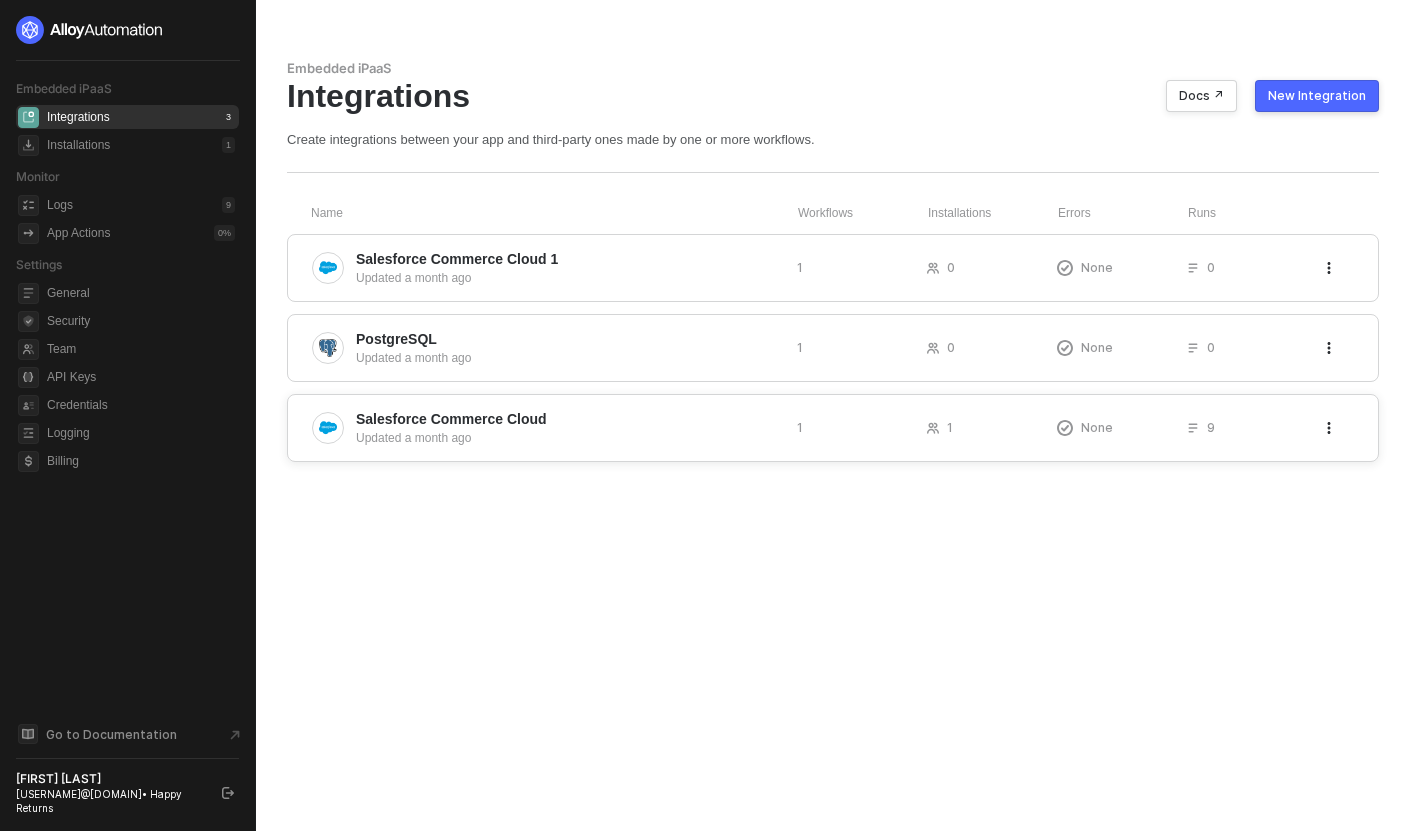 click on "Salesforce Commerce Cloud" at bounding box center [451, 419] 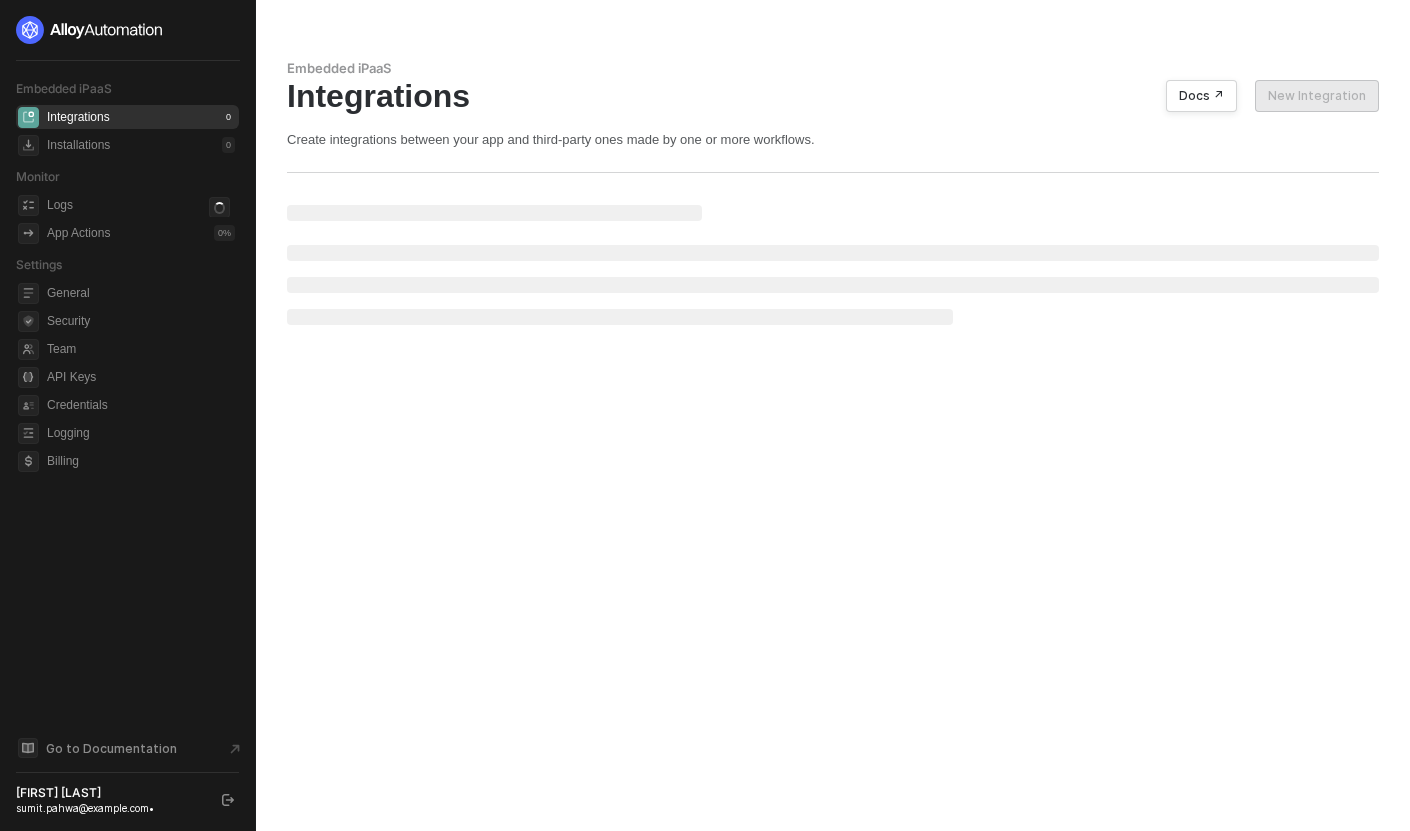 scroll, scrollTop: 0, scrollLeft: 0, axis: both 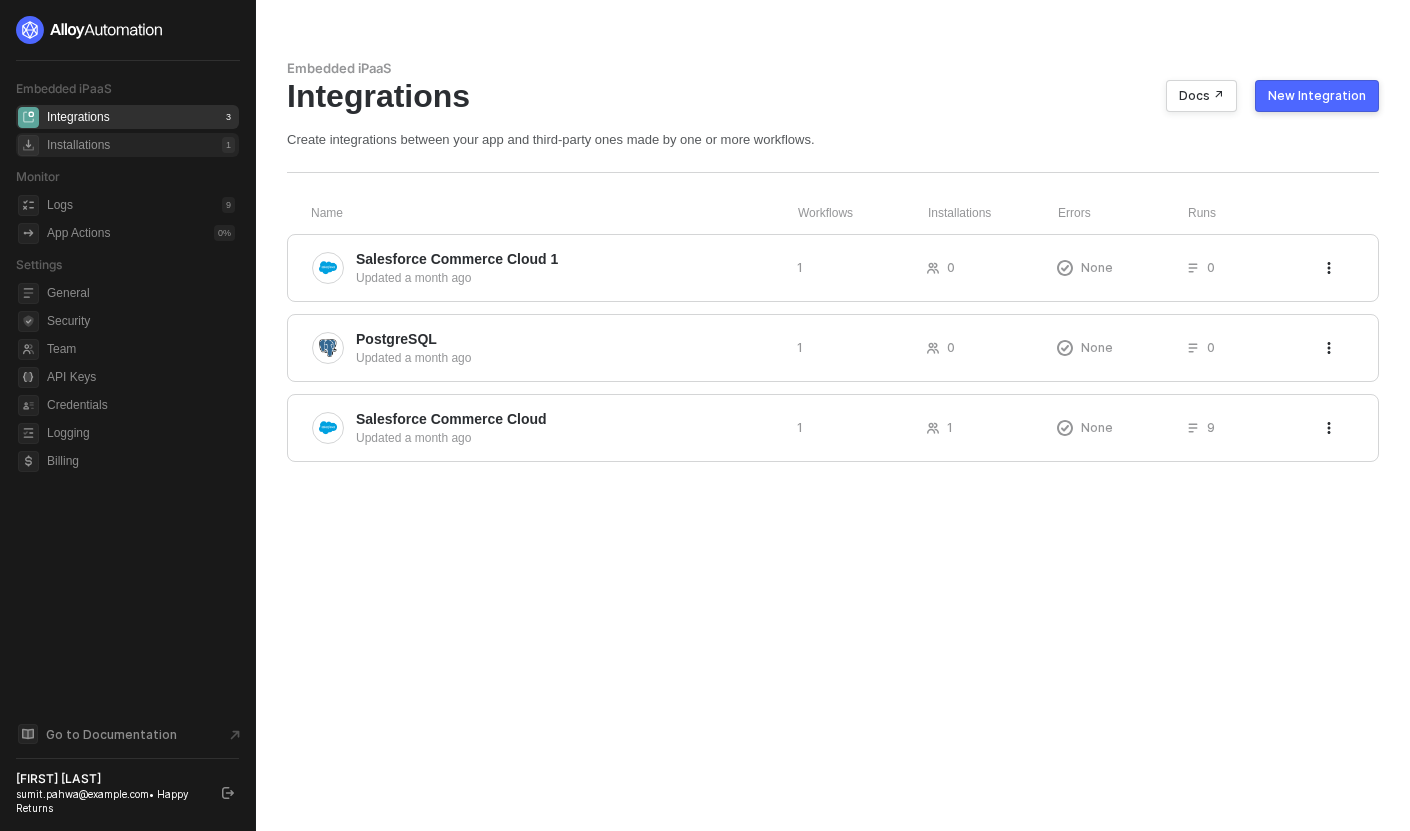 click on "Integrations 3 Installations 1" at bounding box center (127, 131) 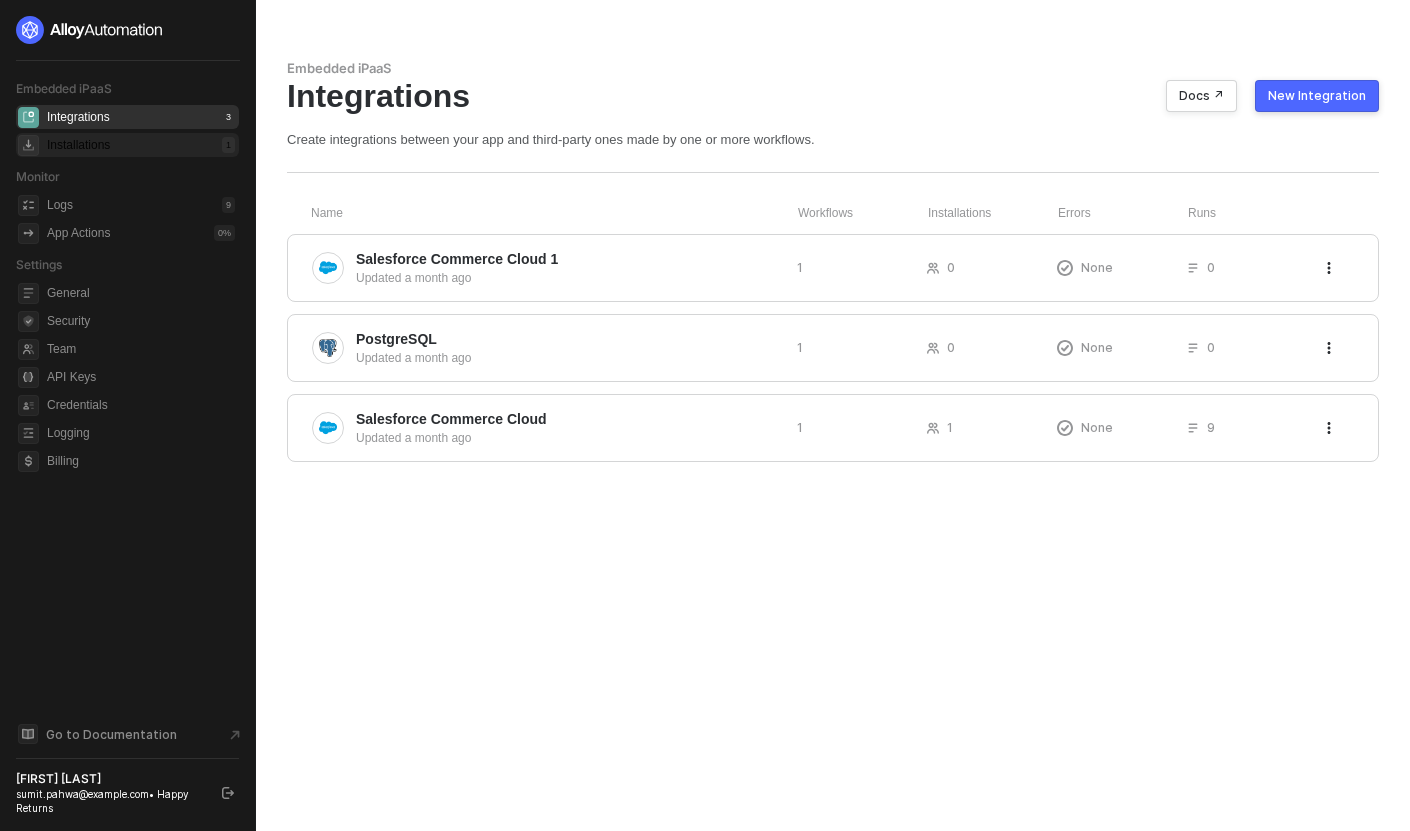 click on "Installations" at bounding box center [78, 145] 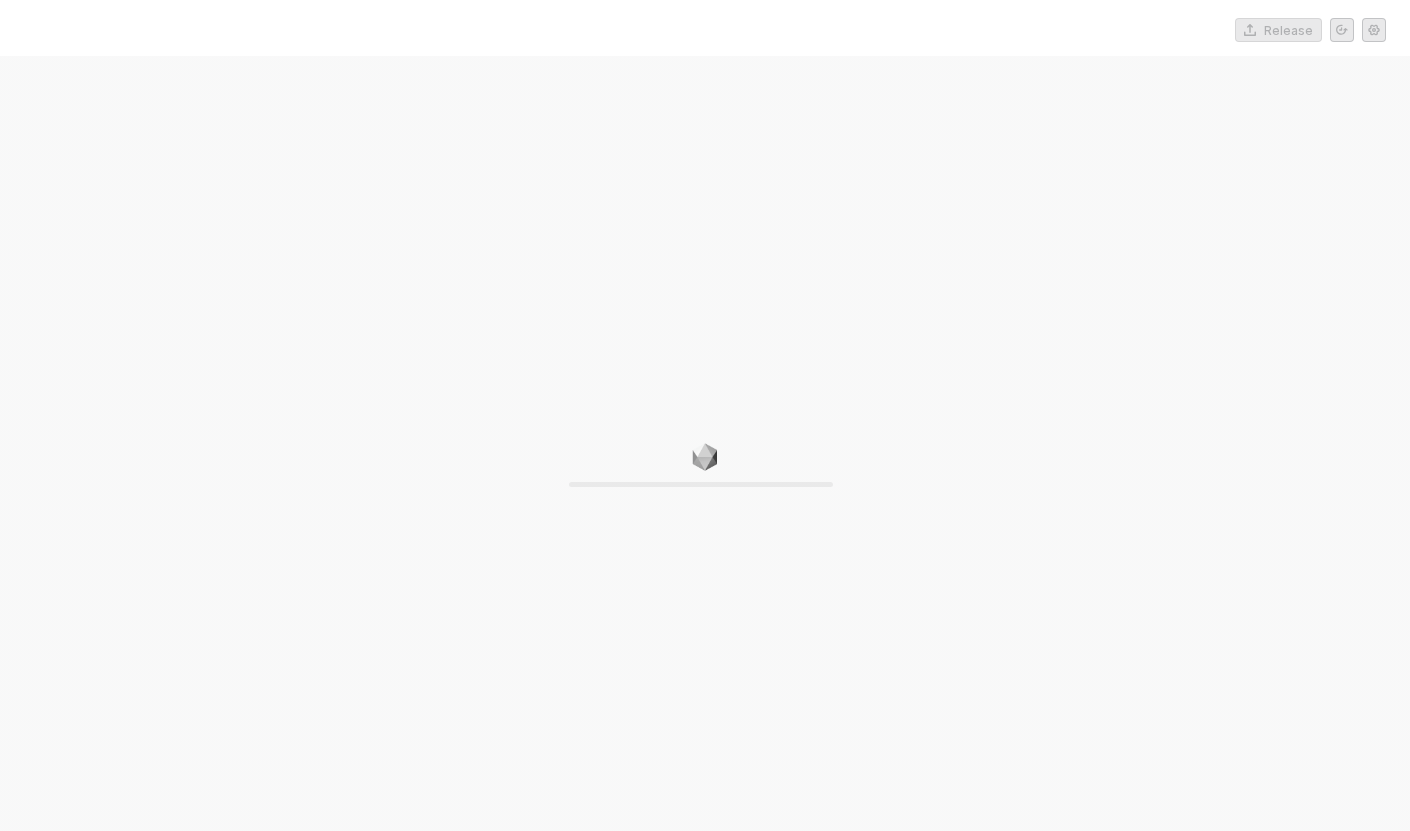 scroll, scrollTop: 0, scrollLeft: 0, axis: both 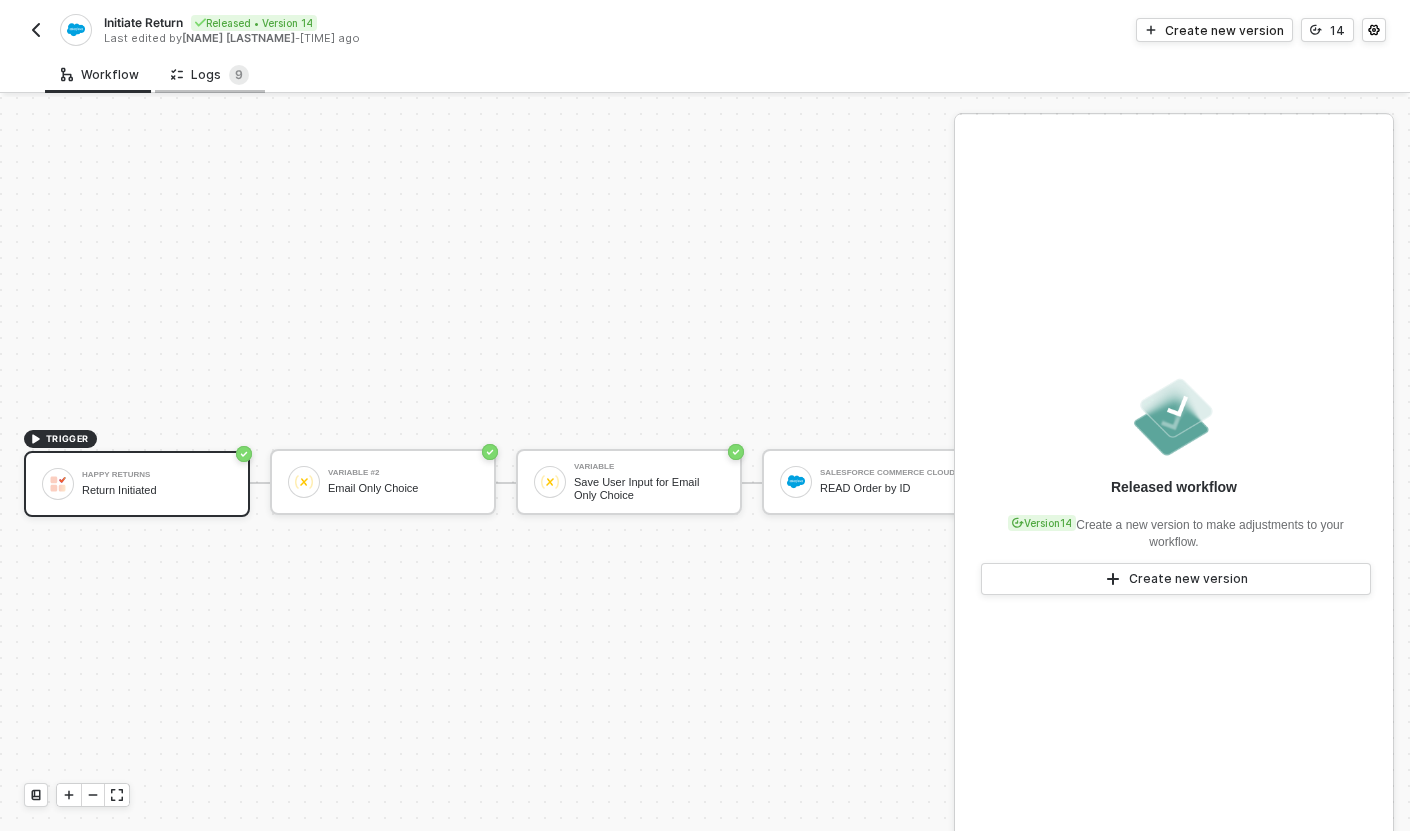 click on "Logs 9" at bounding box center (210, 75) 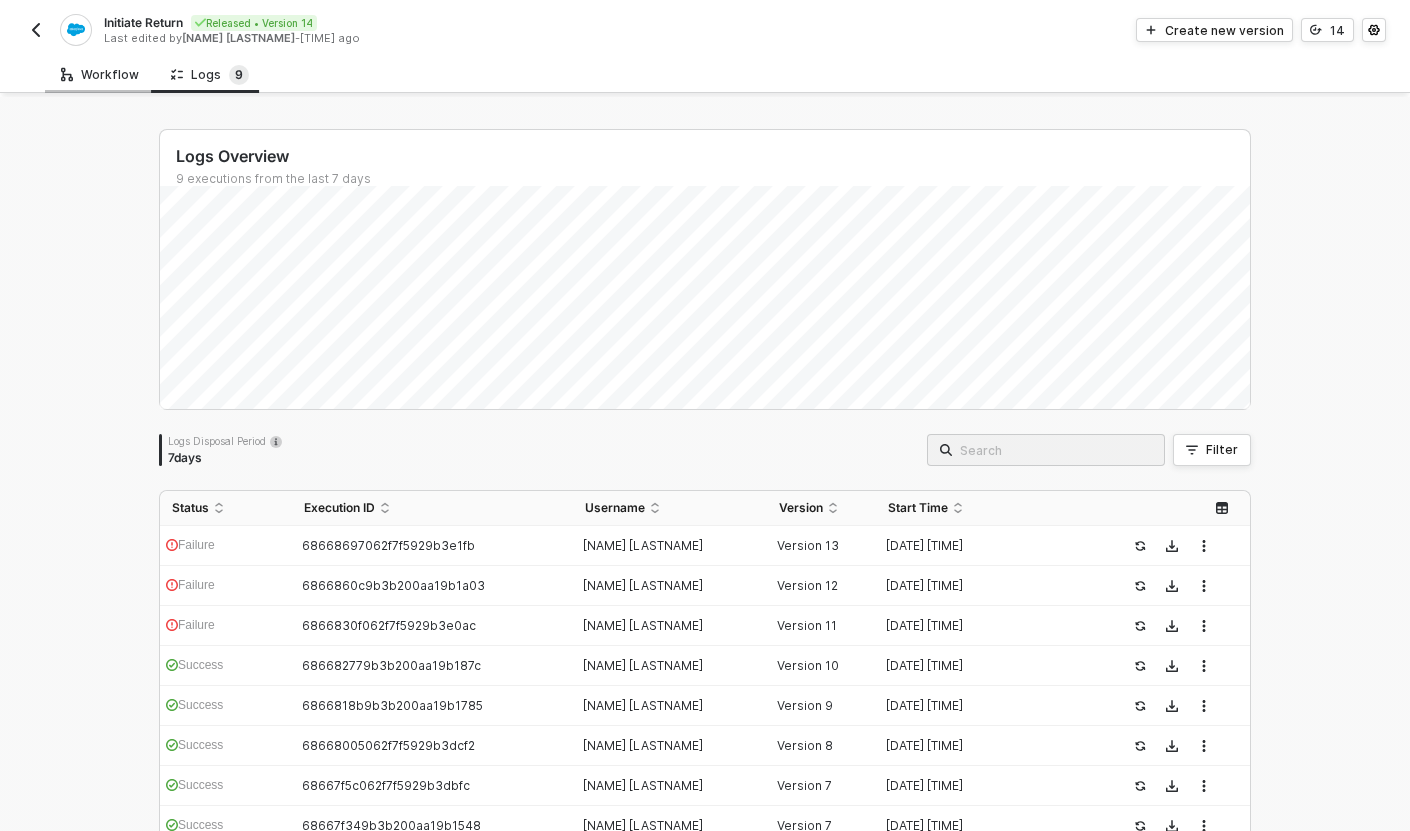 click on "Workflow" at bounding box center [100, 75] 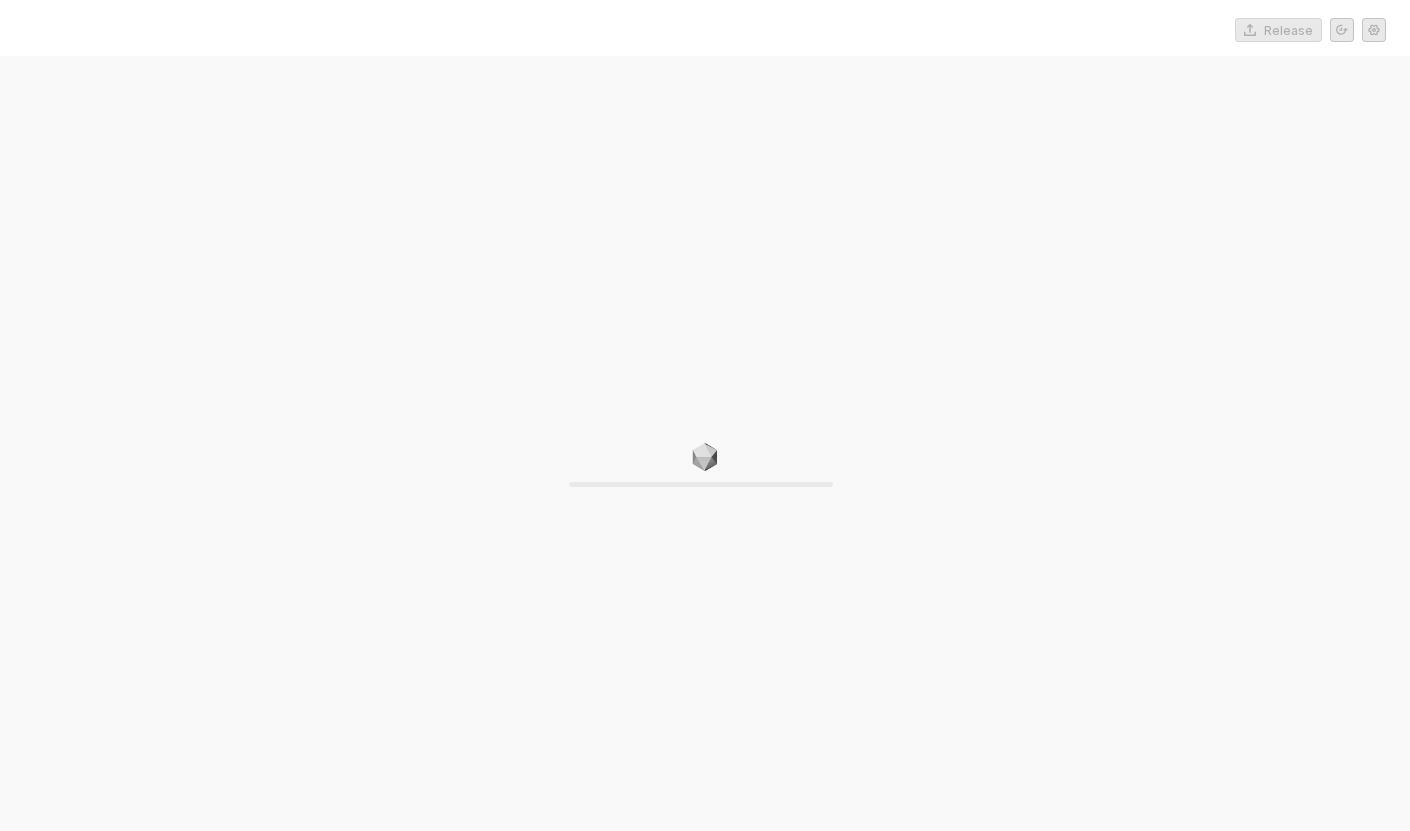 scroll, scrollTop: 0, scrollLeft: 0, axis: both 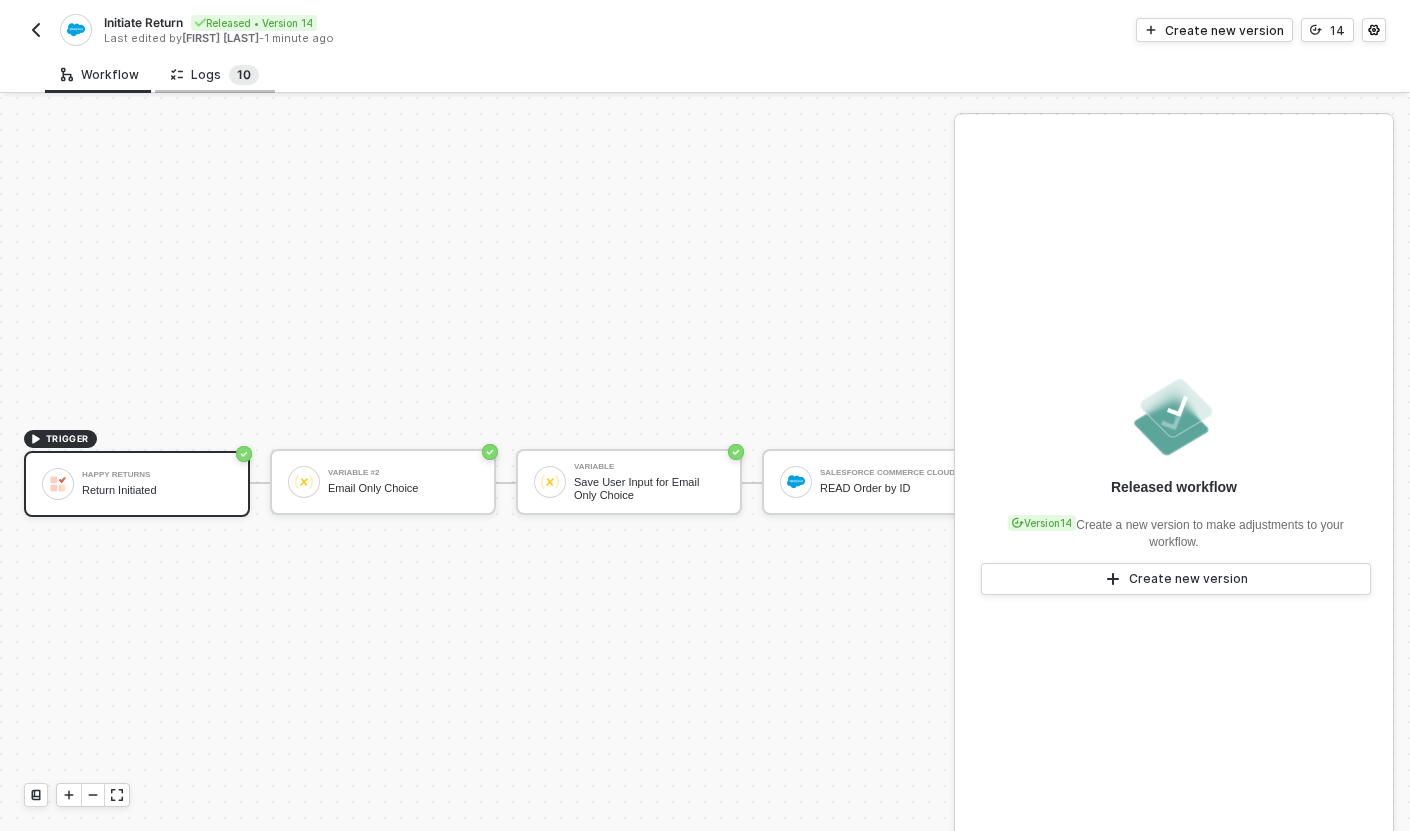 click on "1 0" at bounding box center (244, 75) 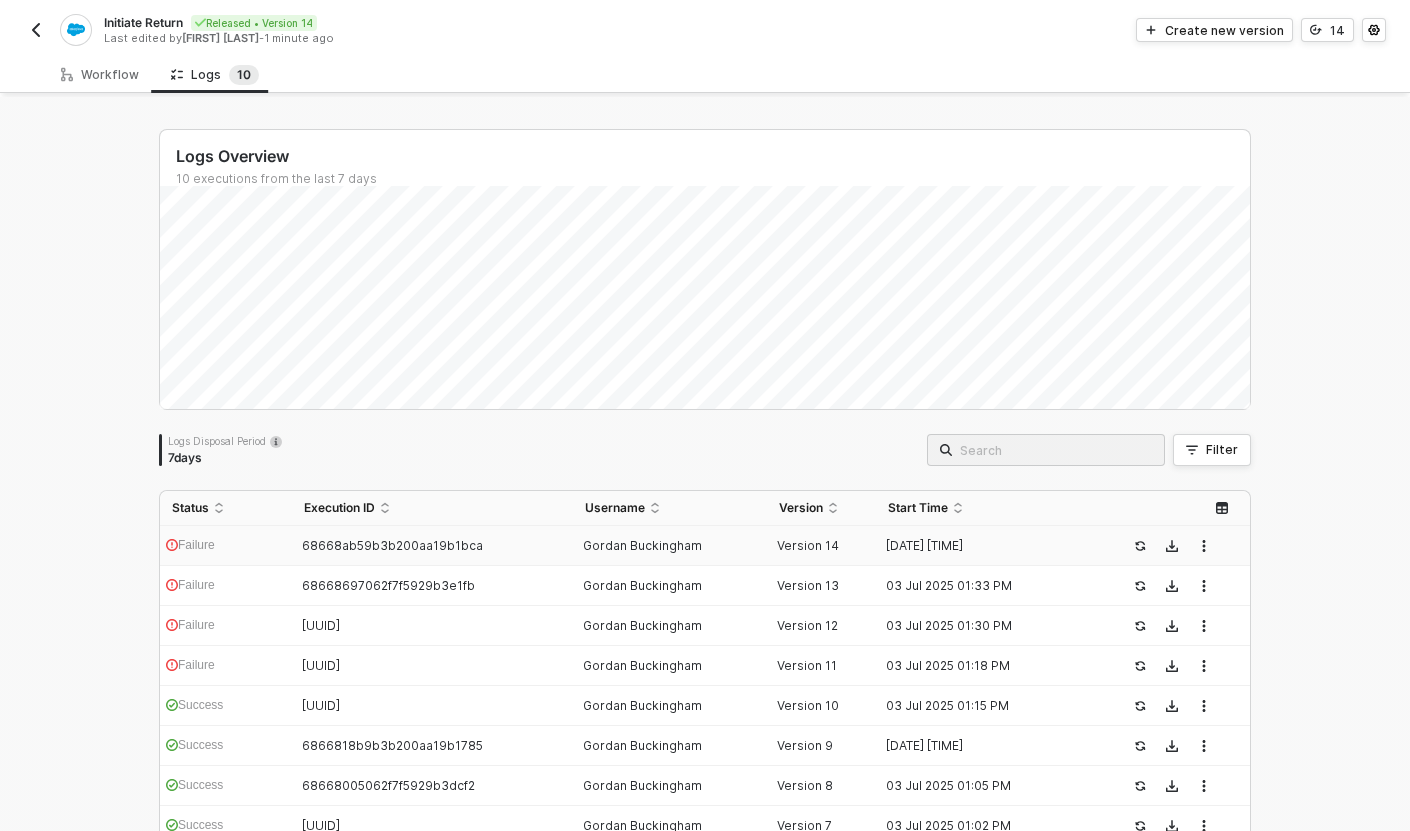 click on "Failure" at bounding box center [226, 546] 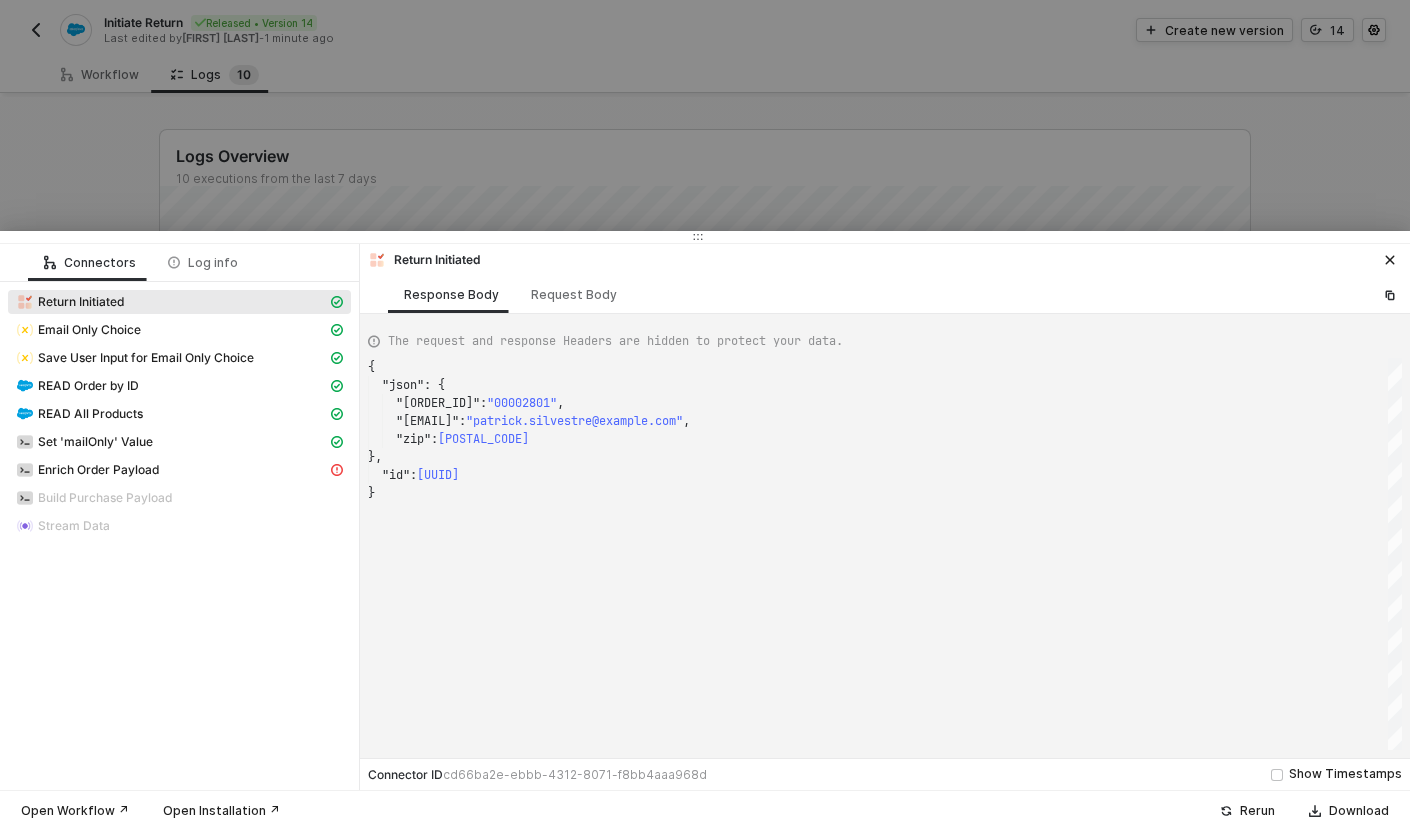 scroll, scrollTop: 126, scrollLeft: 0, axis: vertical 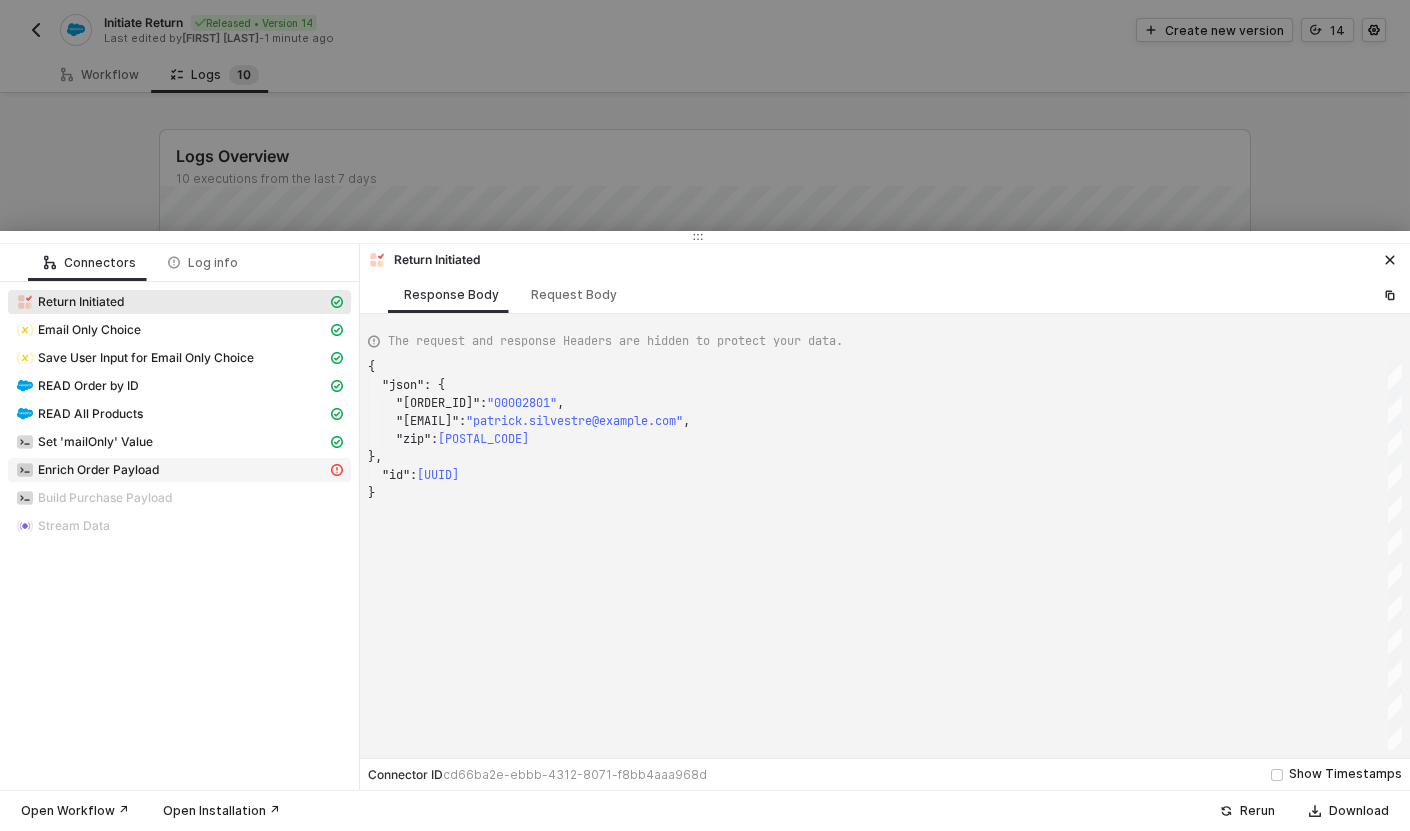 click on "Enrich Order Payload" at bounding box center (179, 302) 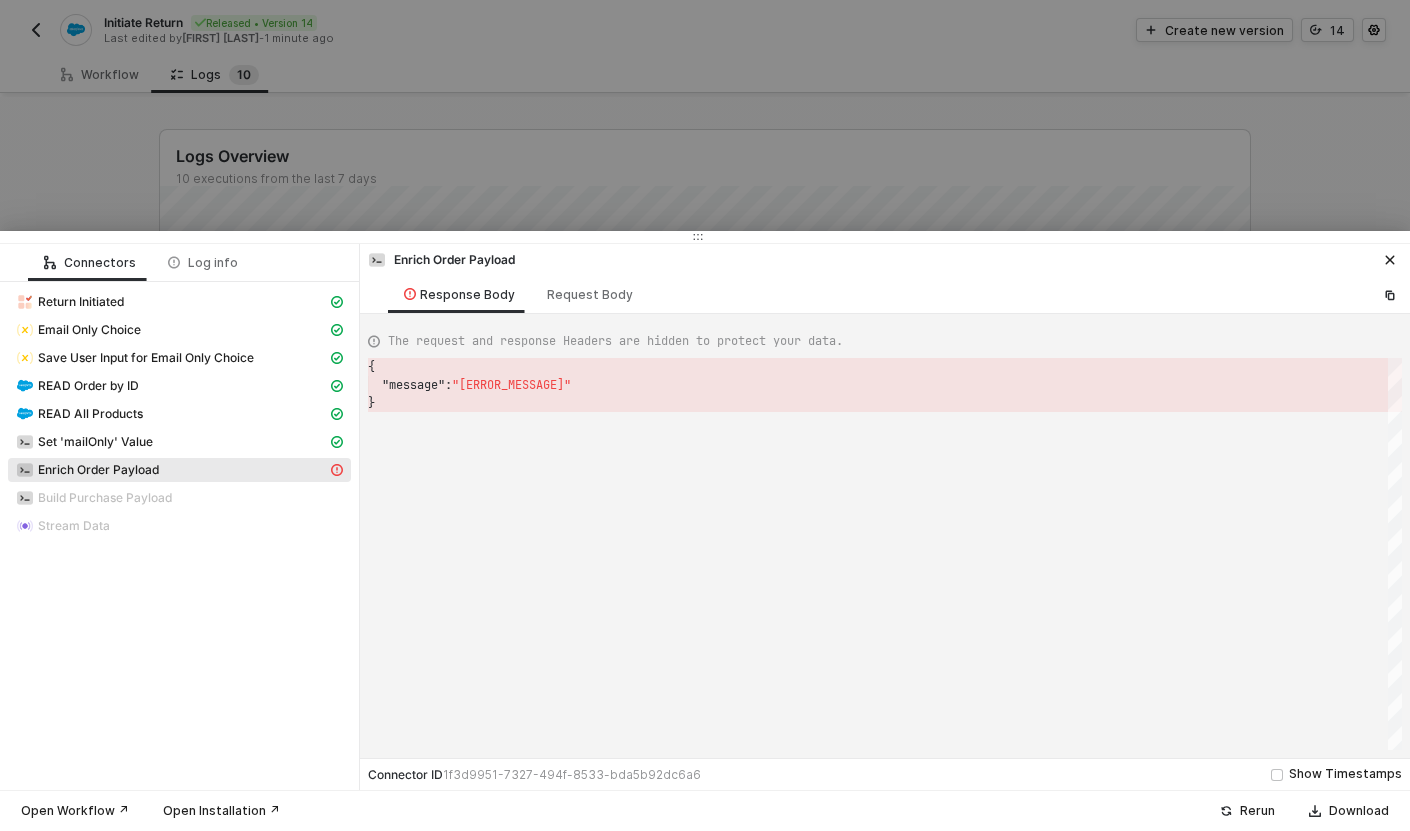 click at bounding box center [705, 415] 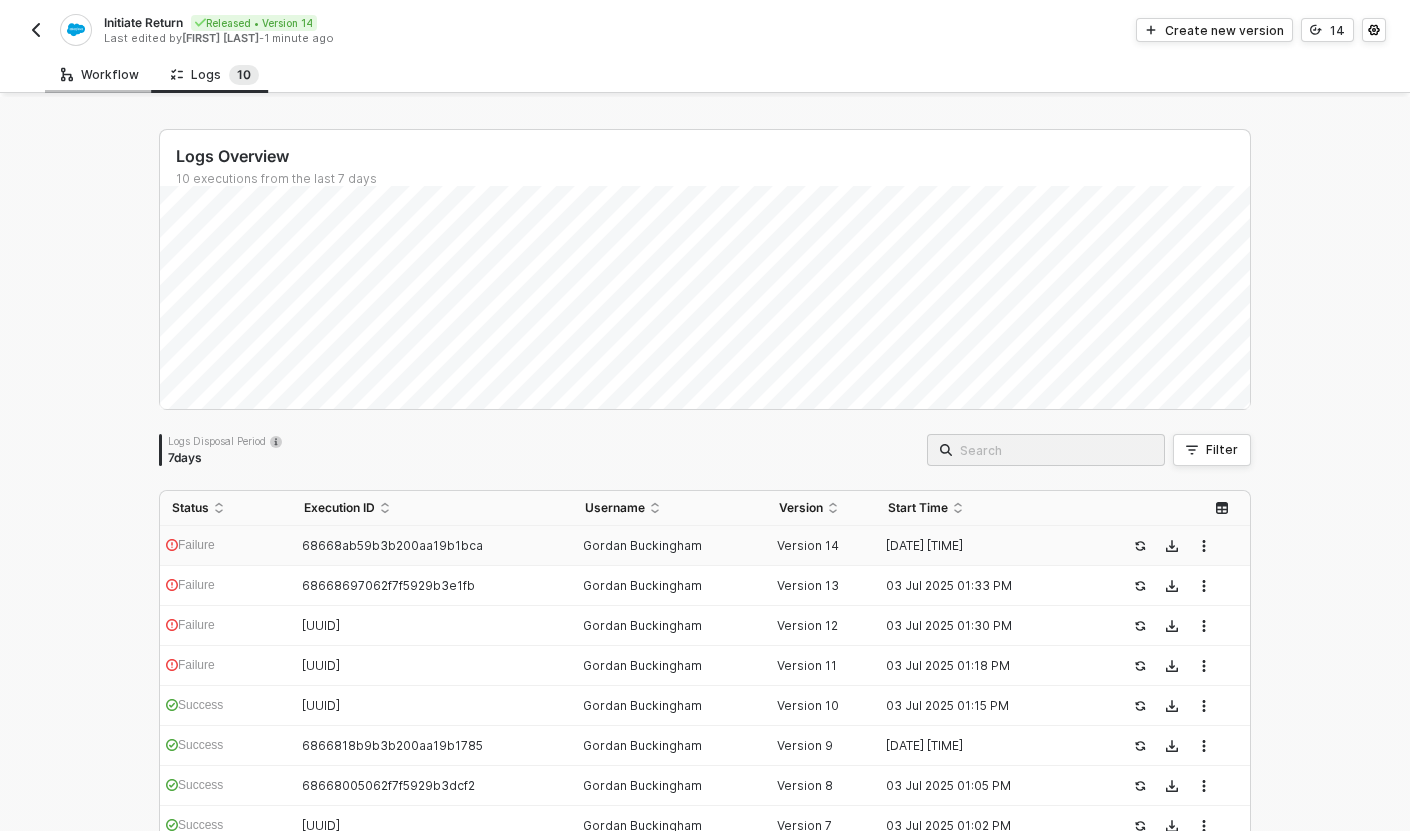 click on "Workflow" at bounding box center (100, 75) 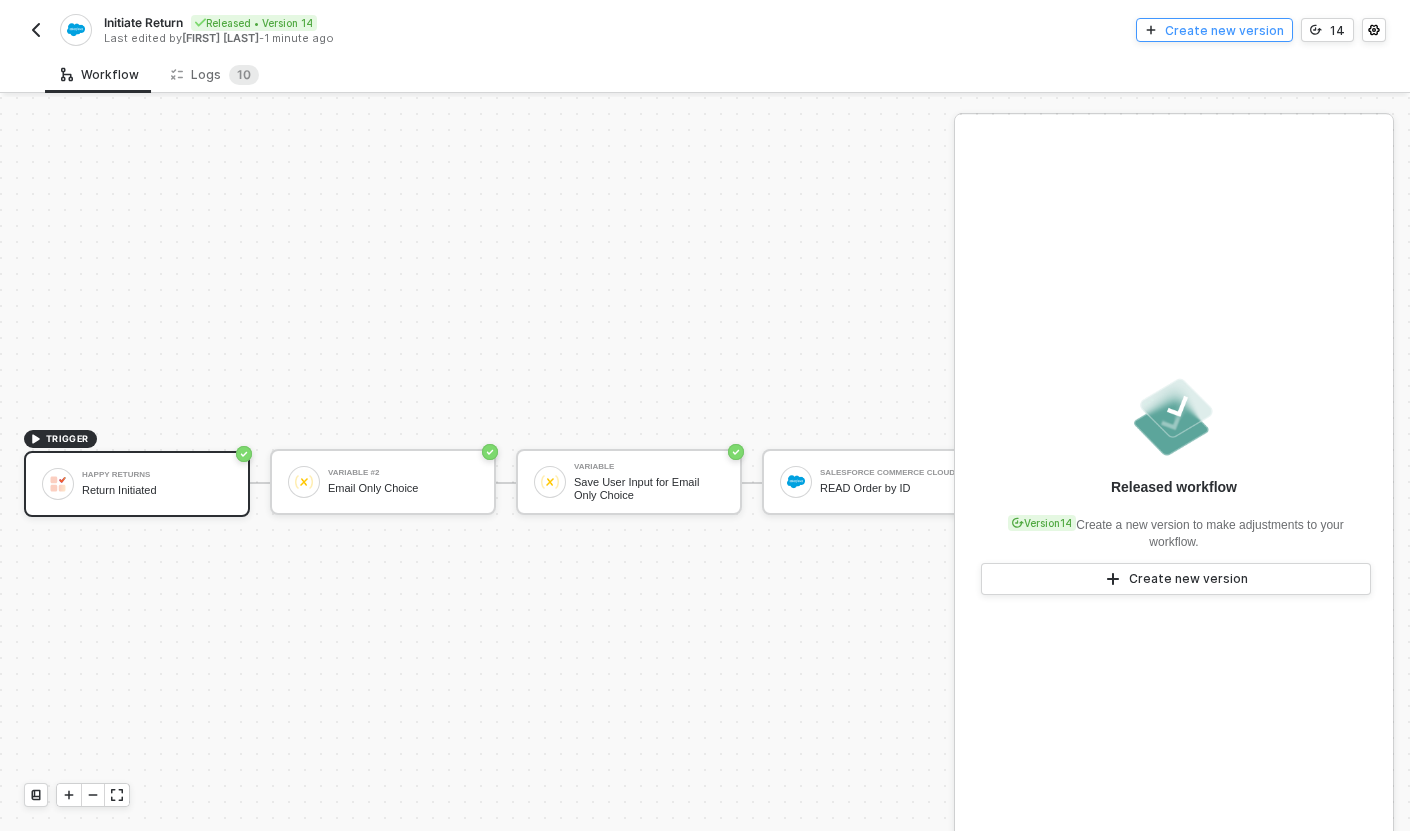 click on "Create new version" at bounding box center (1224, 30) 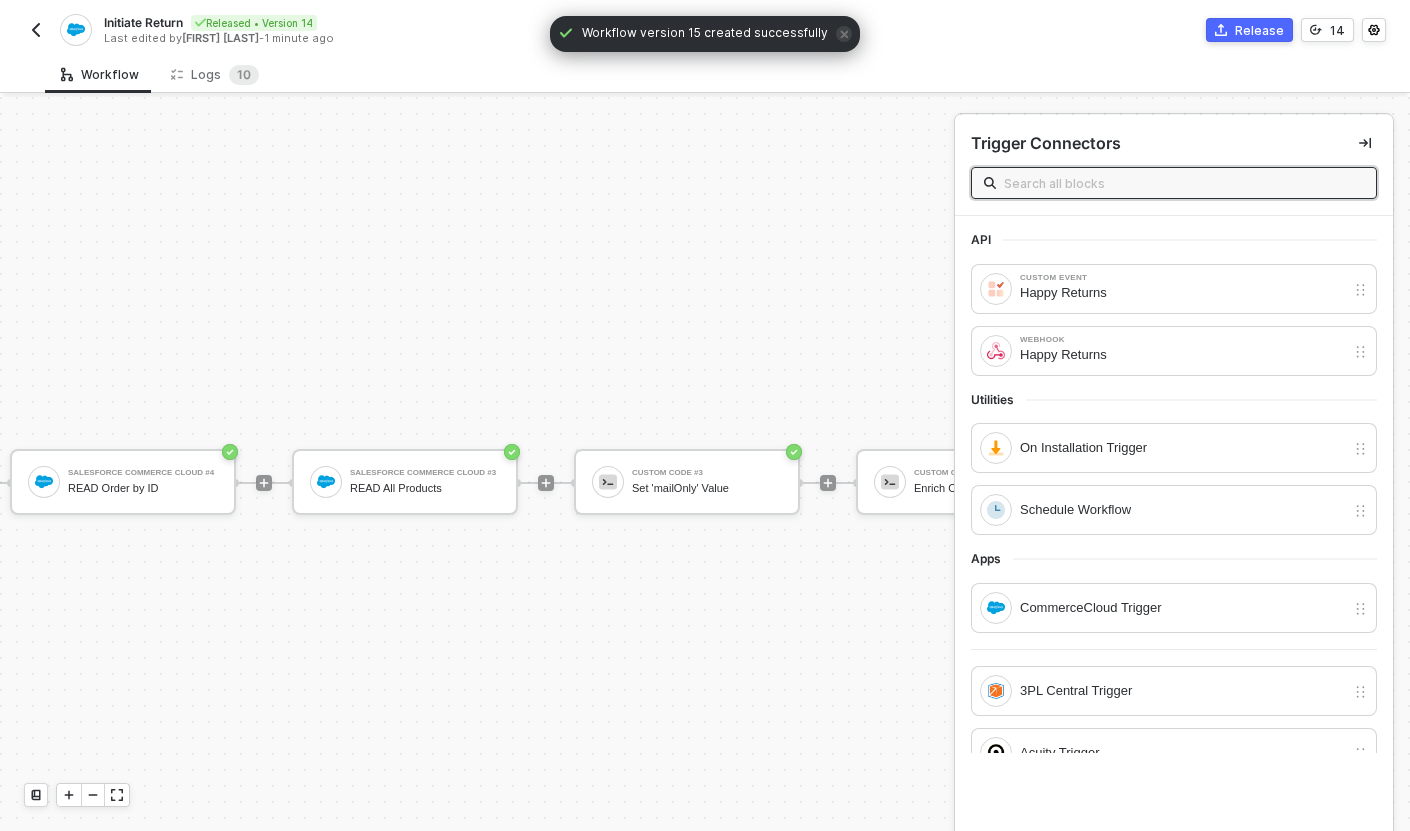 scroll, scrollTop: 33, scrollLeft: 1026, axis: both 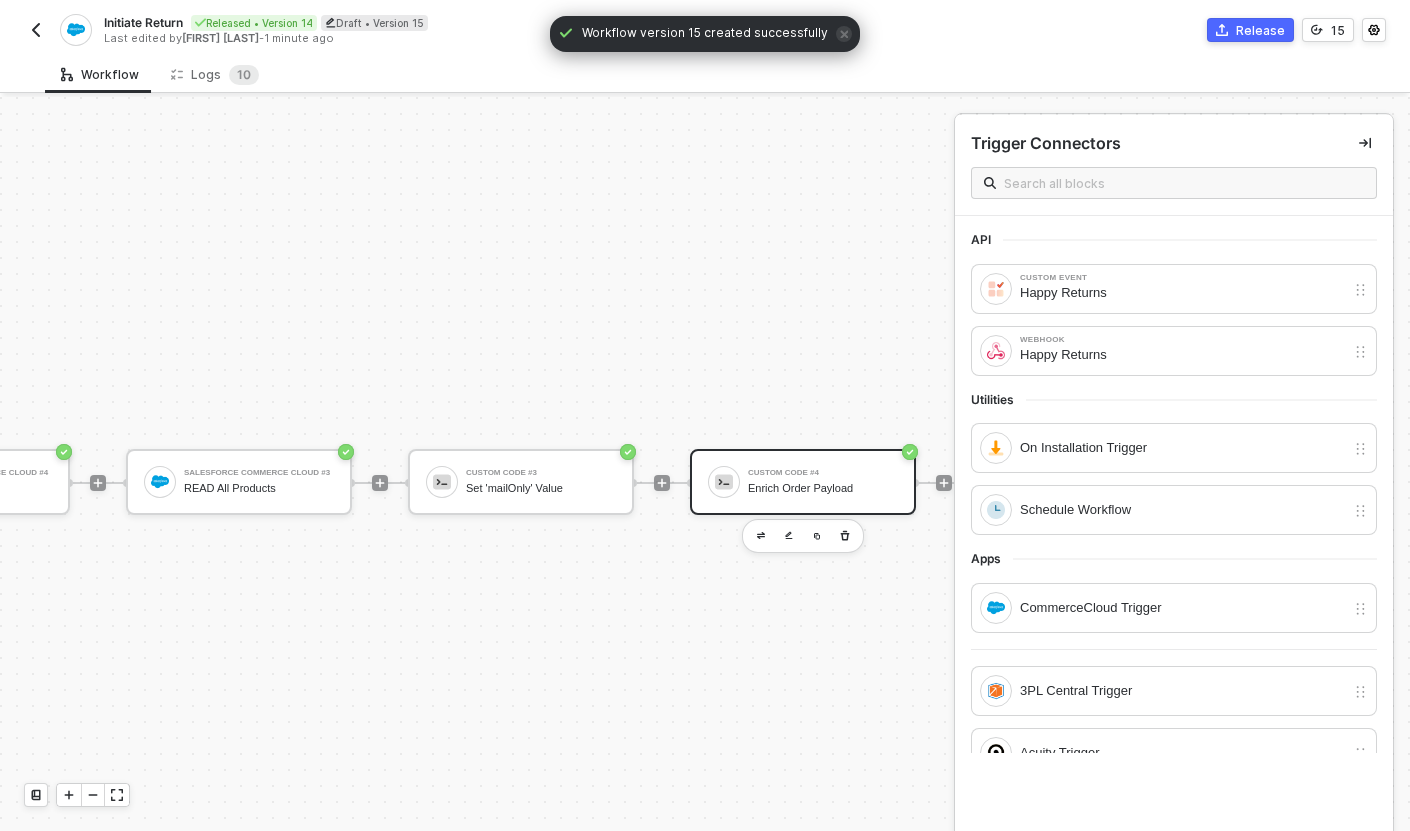 click on "Enrich Order Payload" at bounding box center [823, 488] 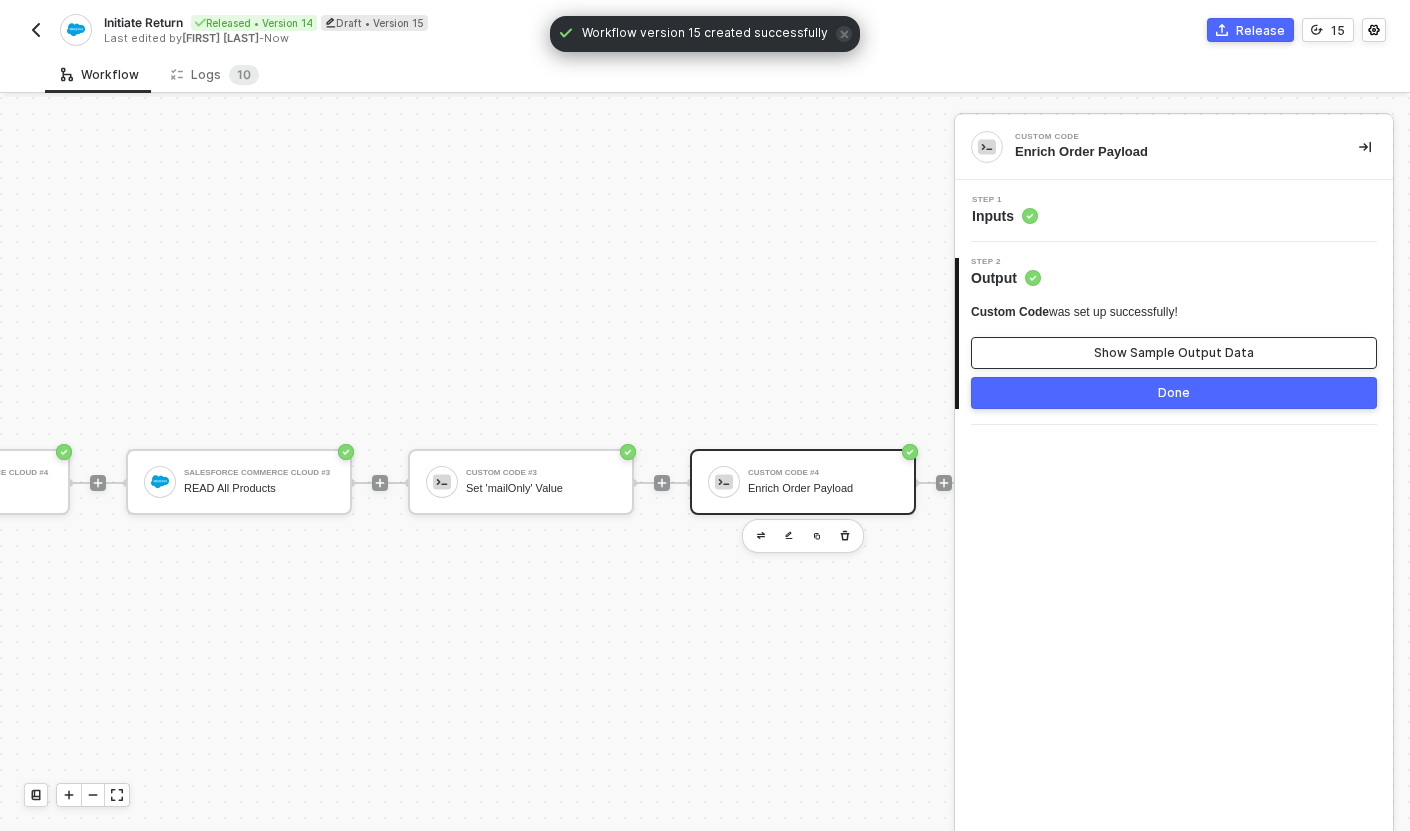 click on "Show Sample Output Data" at bounding box center [1174, 353] 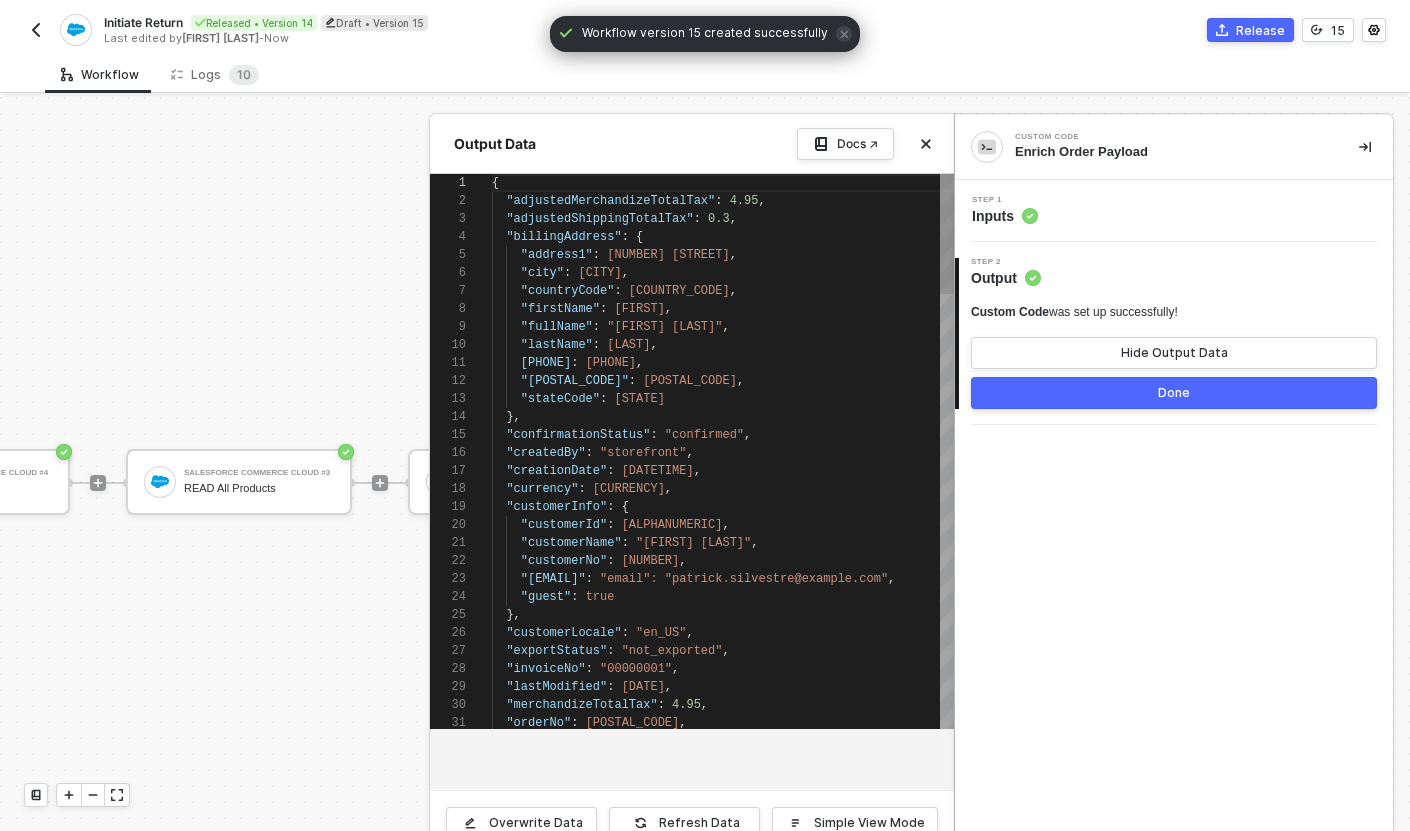 scroll, scrollTop: 180, scrollLeft: 0, axis: vertical 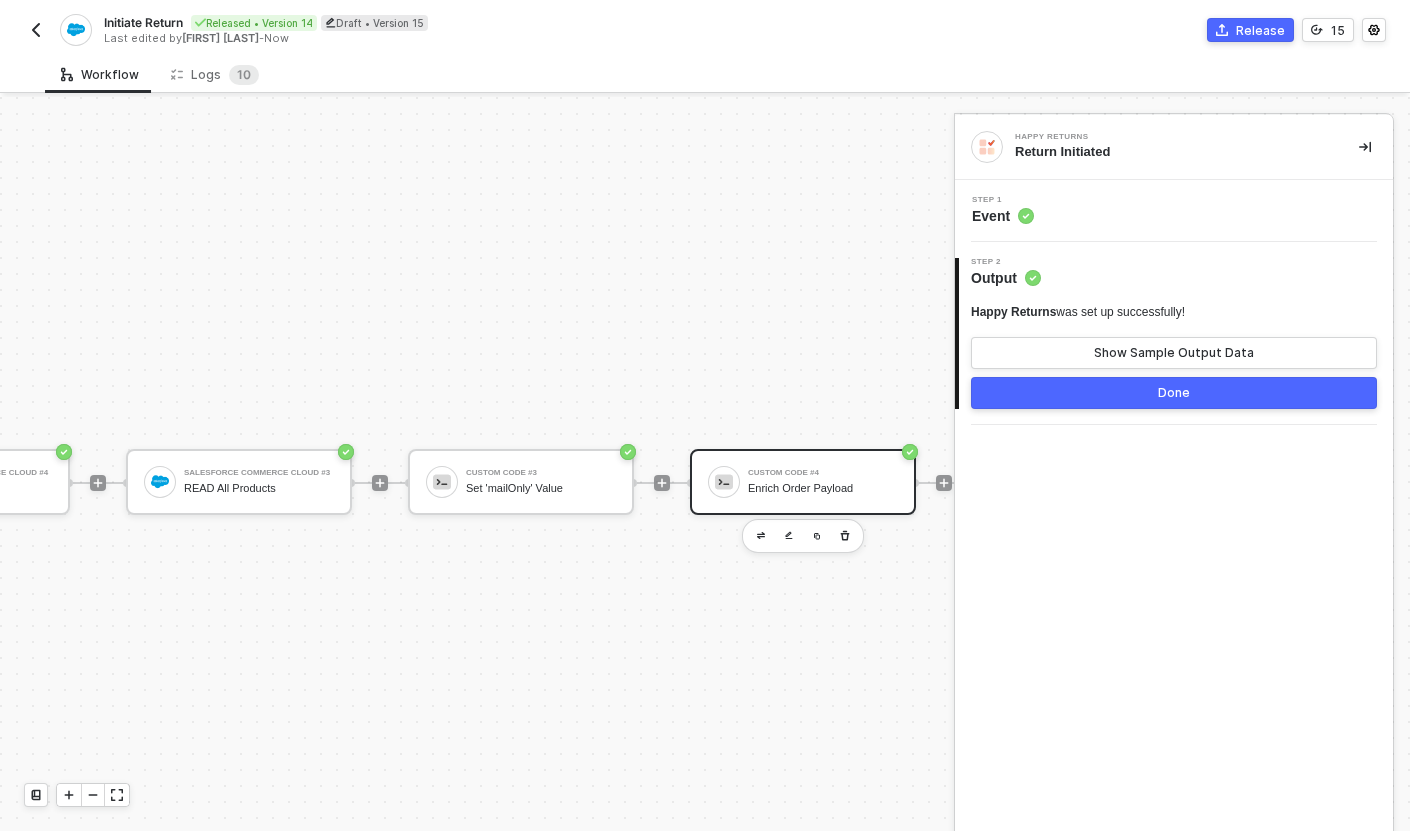 click on "Custom Code #4 Enrich Order Payload" at bounding box center [823, 482] 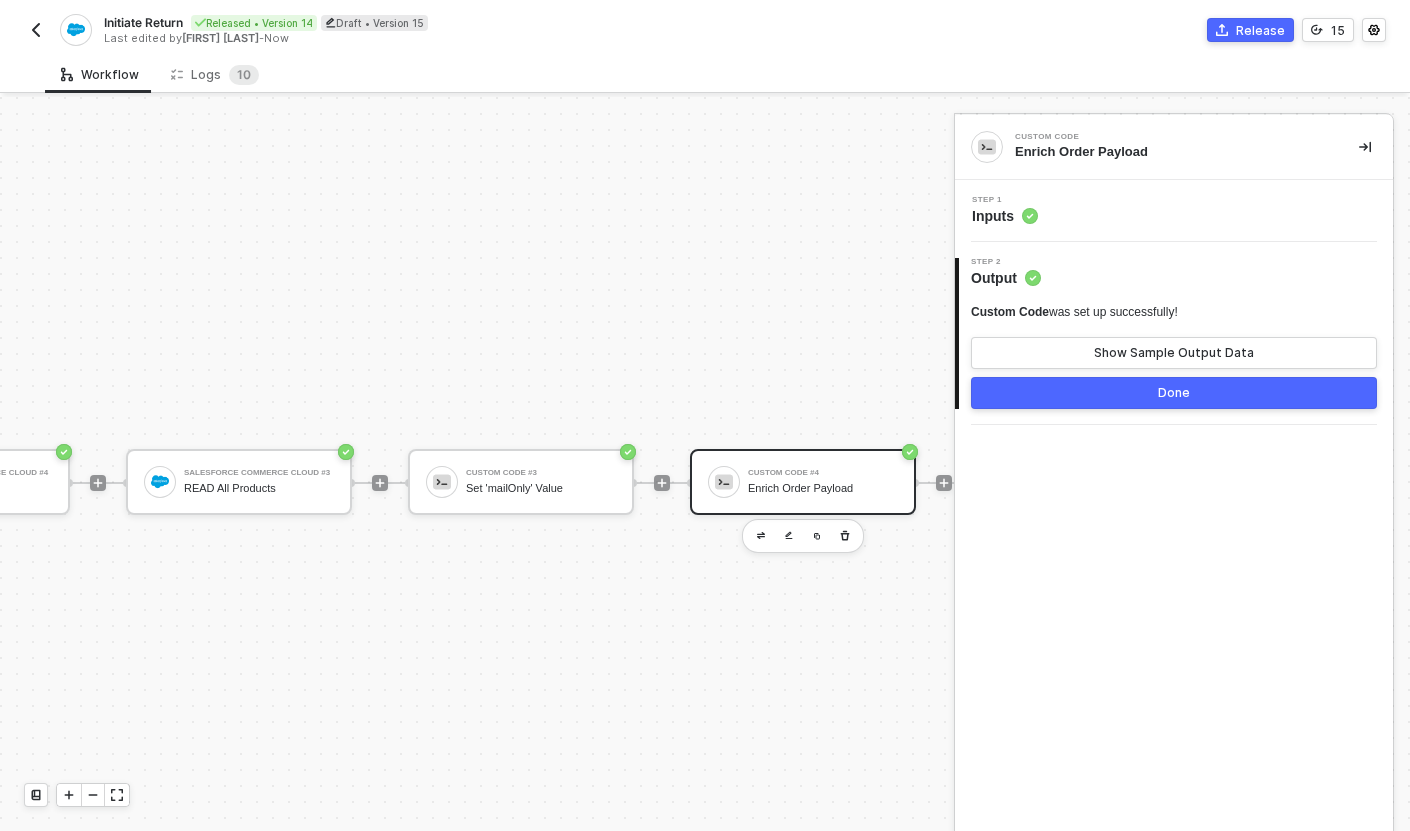 click on "Step 1 Inputs" at bounding box center [1174, 211] 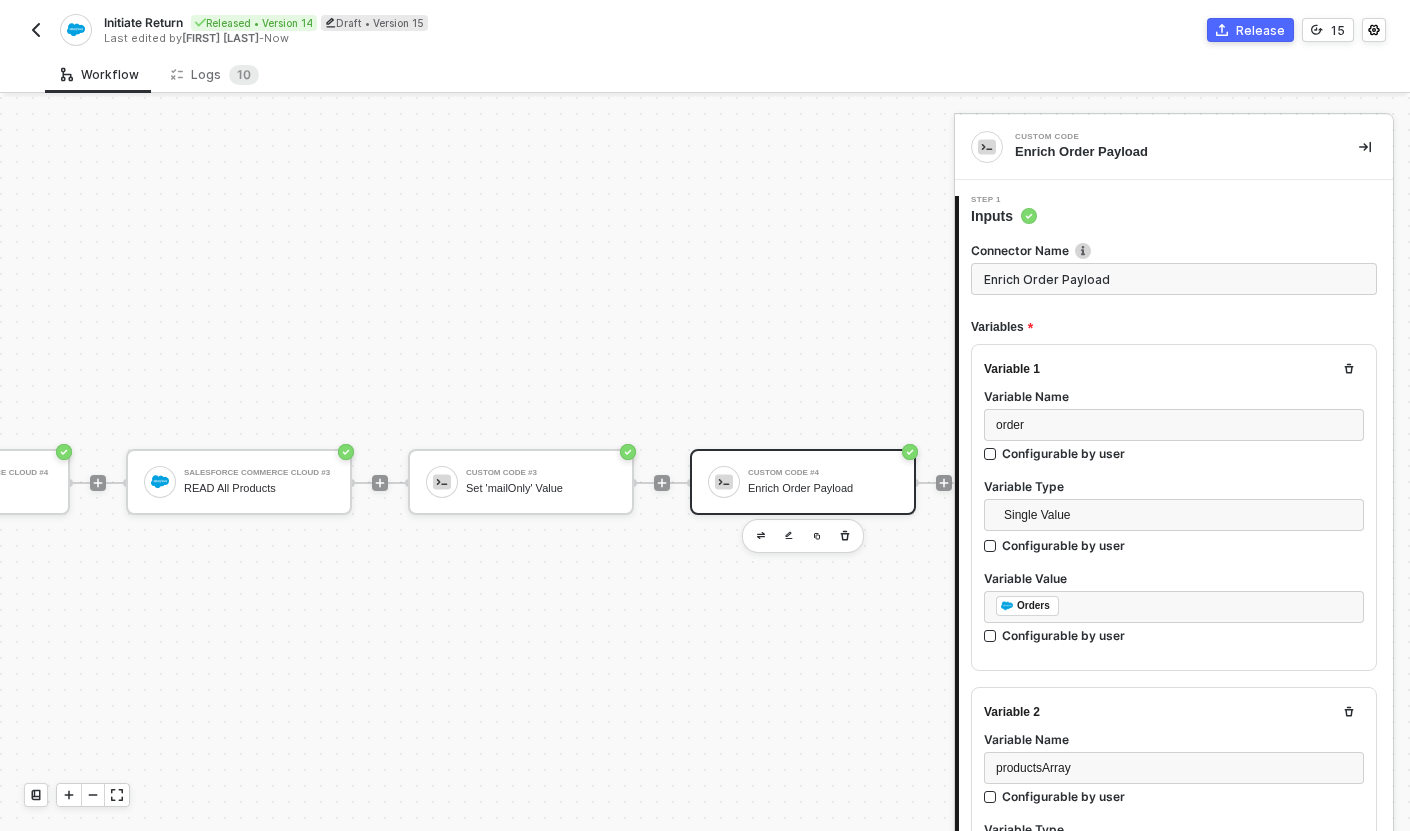 scroll, scrollTop: 147, scrollLeft: 0, axis: vertical 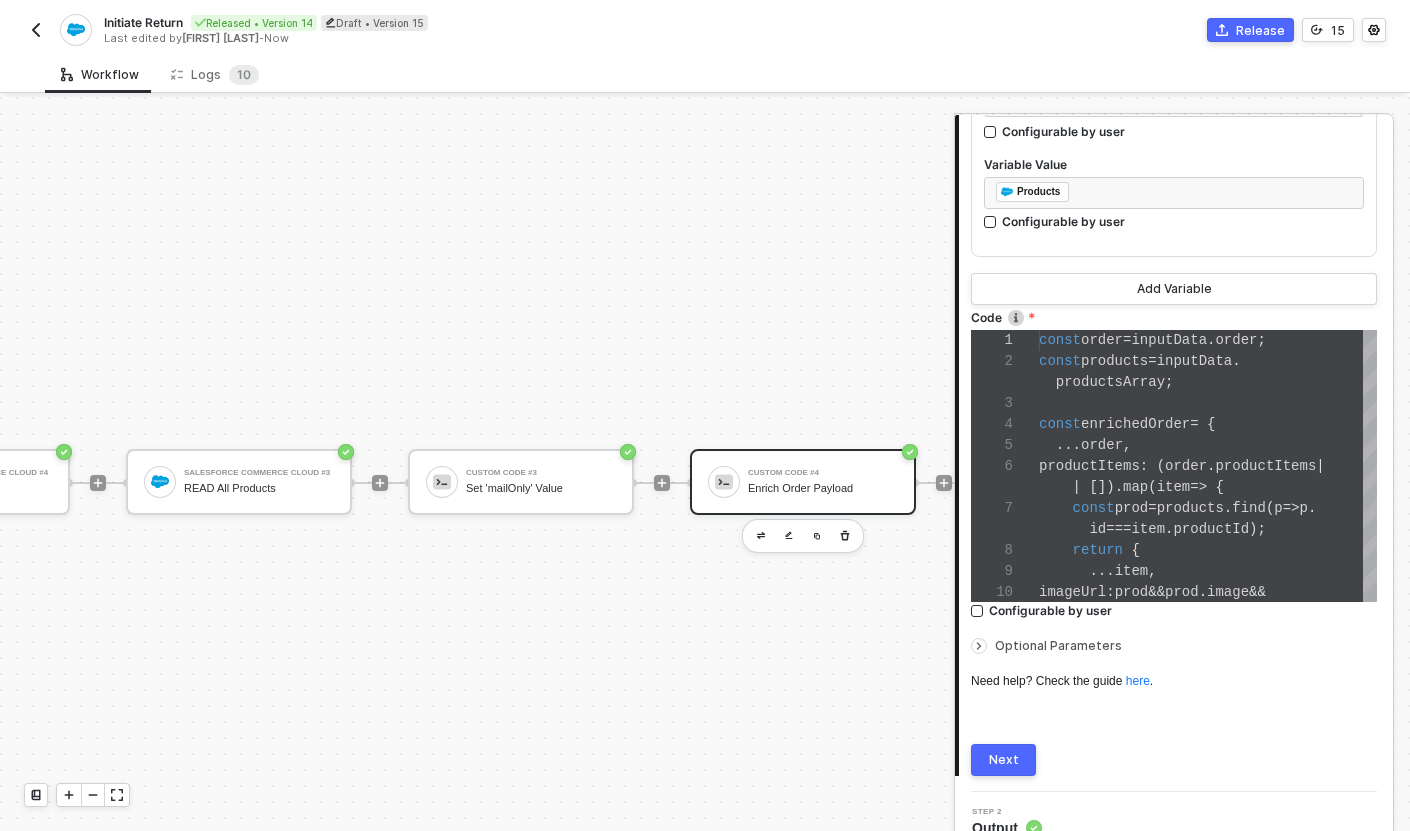 click on "imageUrl: prod && prod.image && prod.image.absUrl" at bounding box center (501039, 500330) 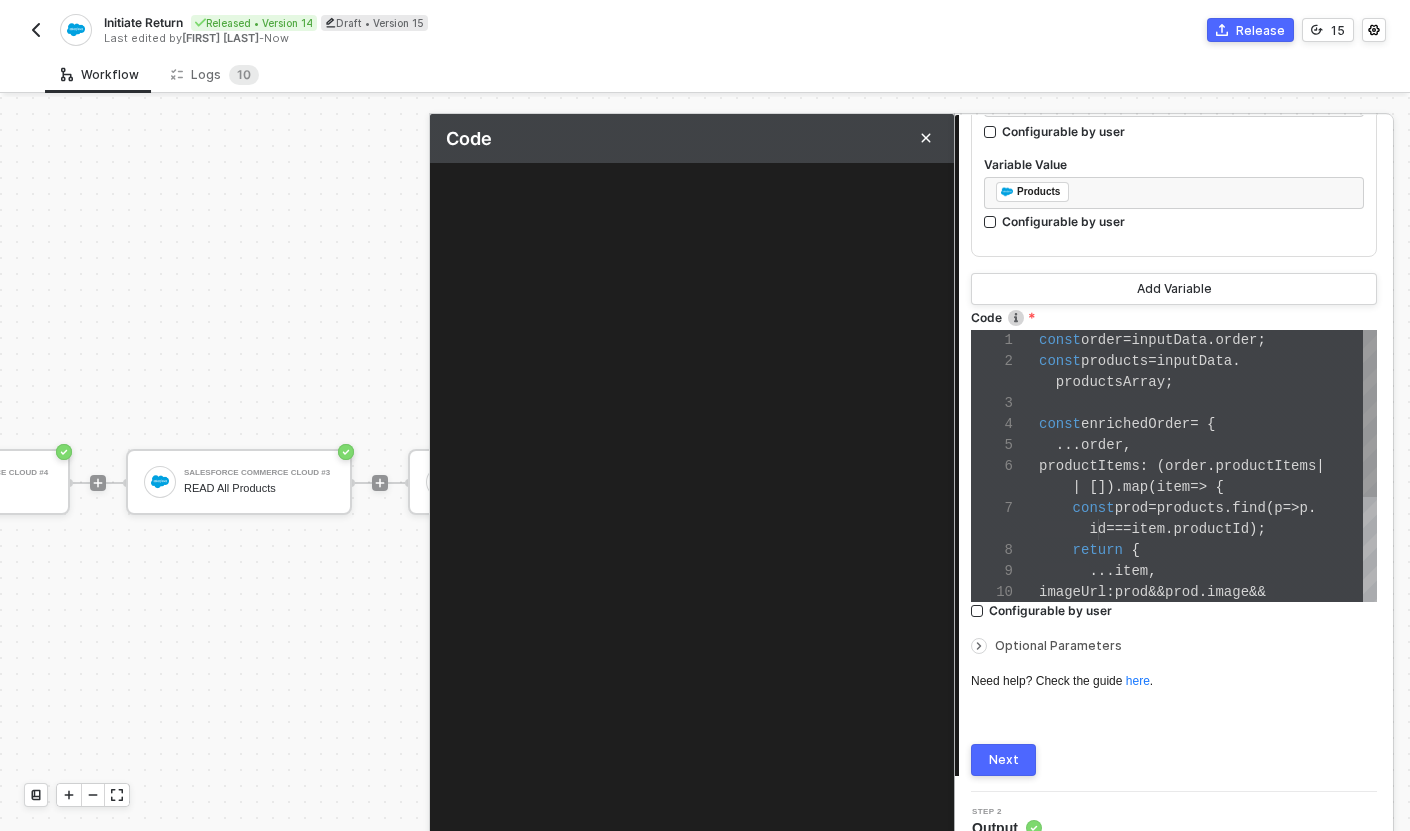 scroll, scrollTop: 126, scrollLeft: 59, axis: both 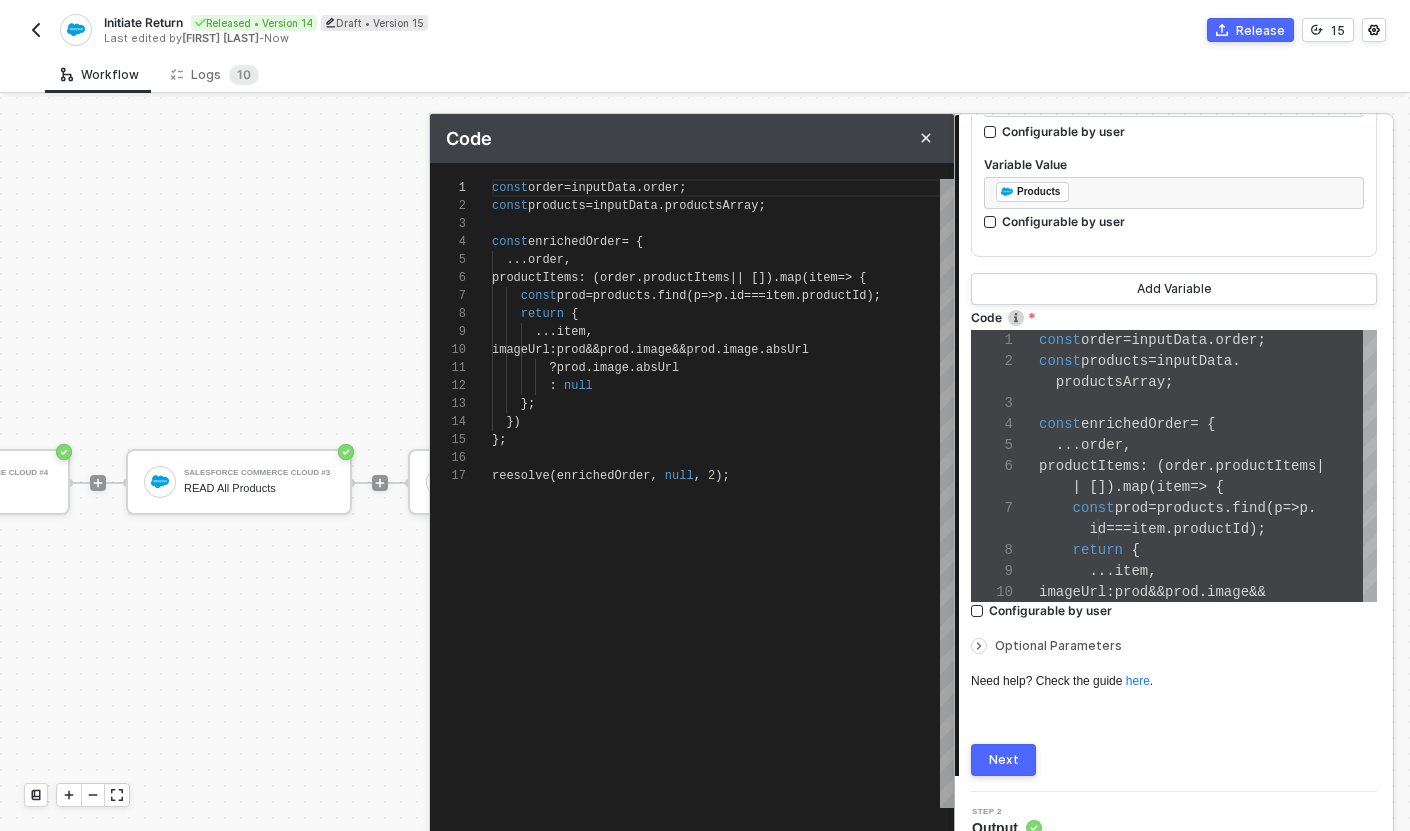 click on "reesolve" at bounding box center (499, 260) 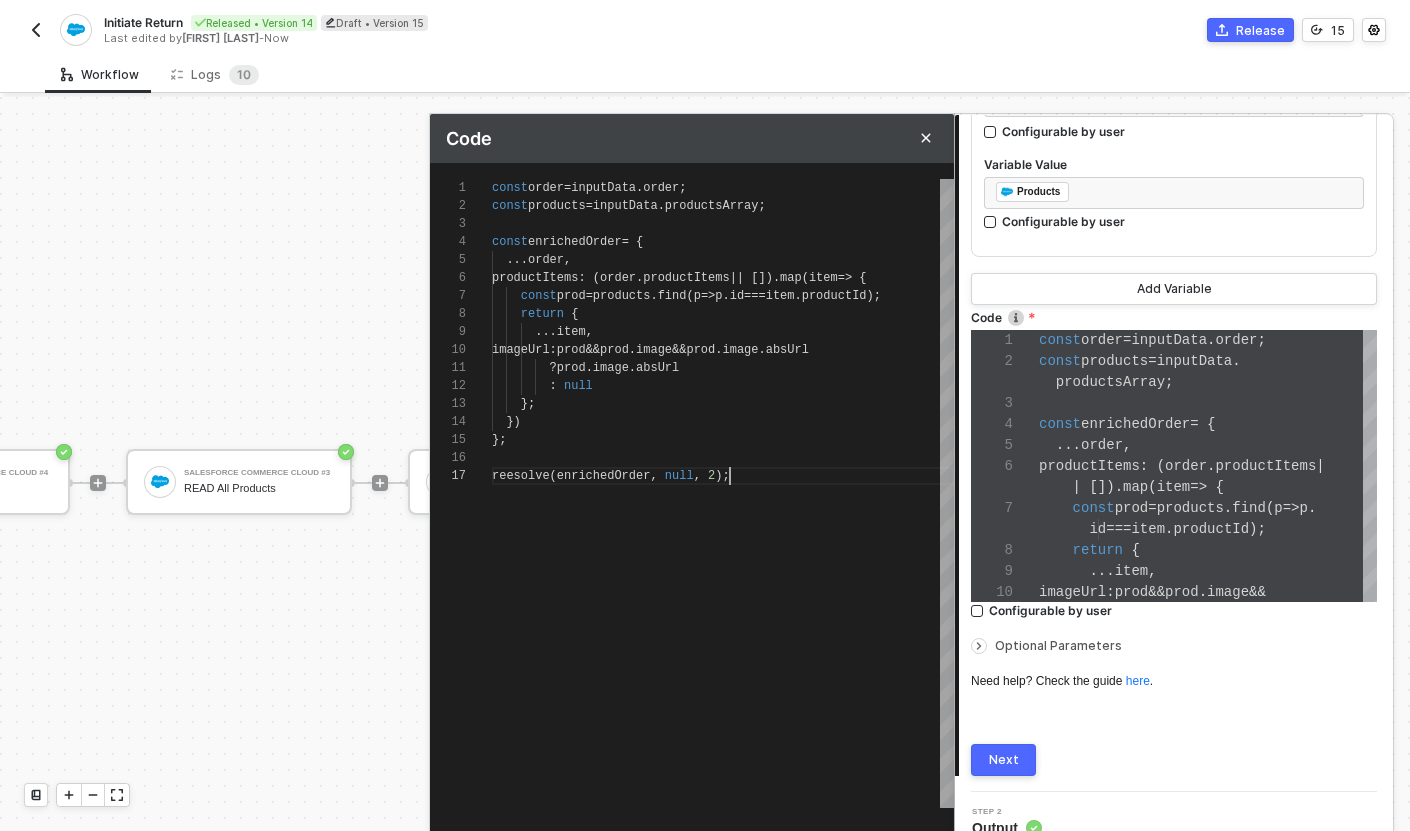 click on "reesolve" at bounding box center [499, 260] 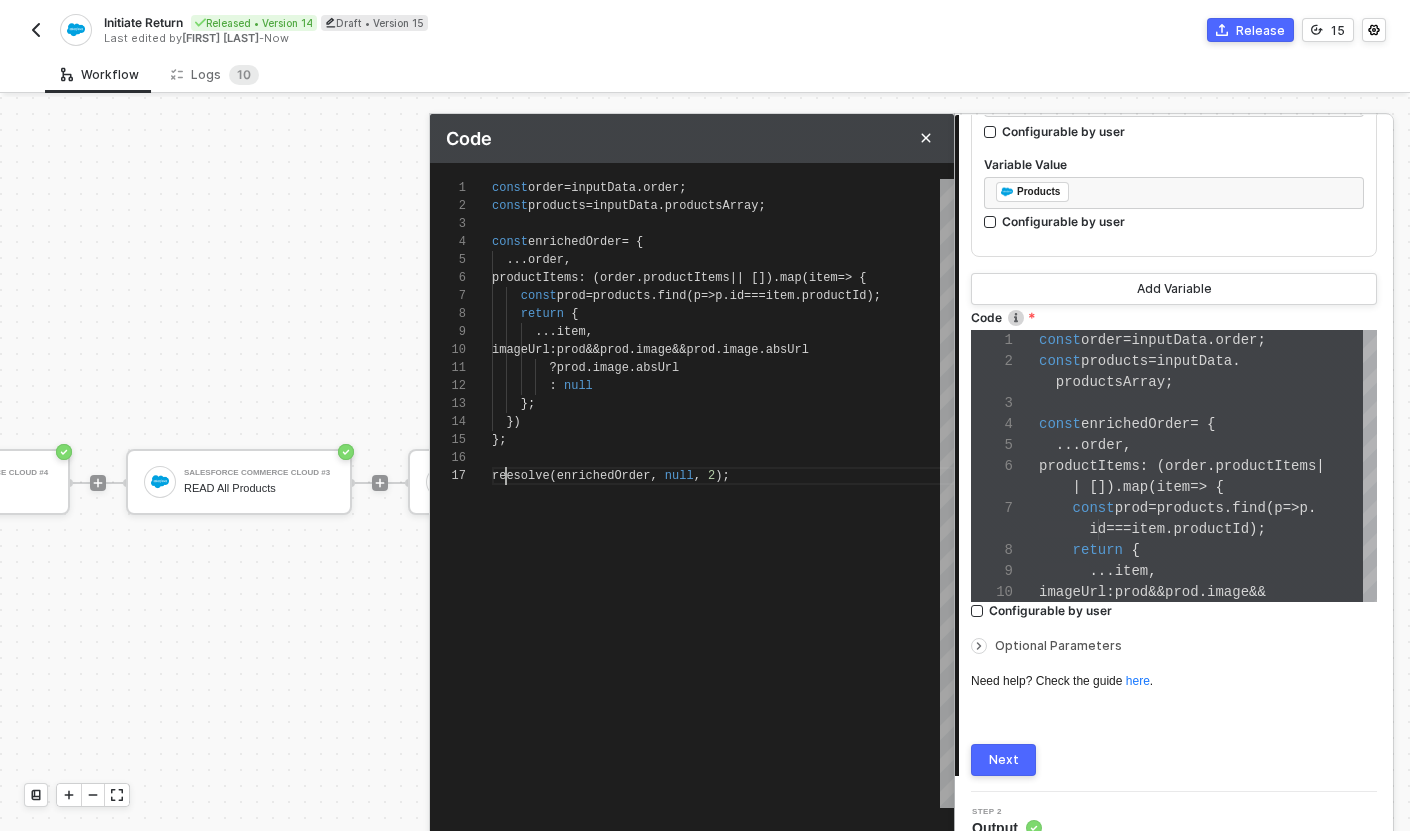 scroll, scrollTop: 108, scrollLeft: 7, axis: both 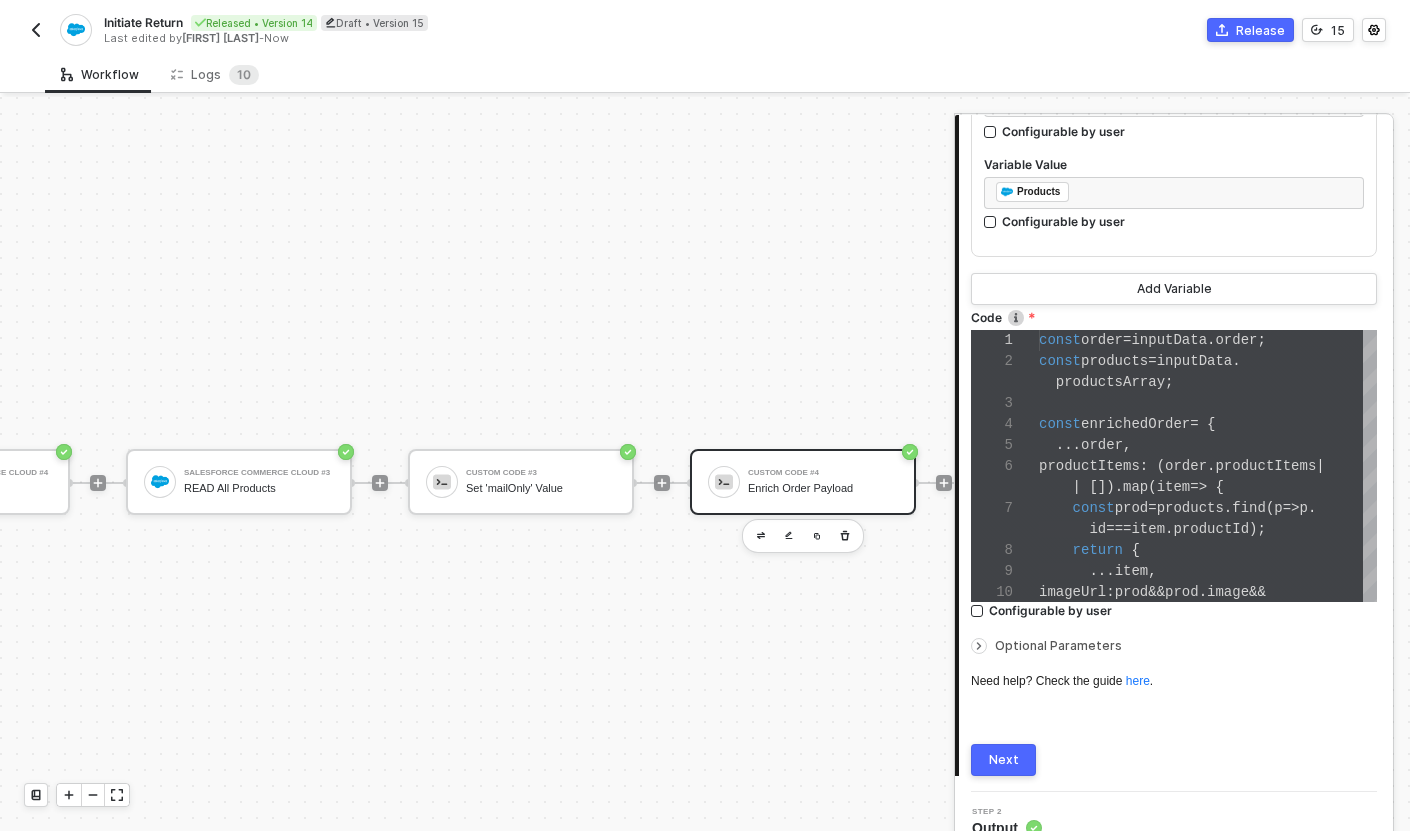 click on "Next" at bounding box center (1004, 760) 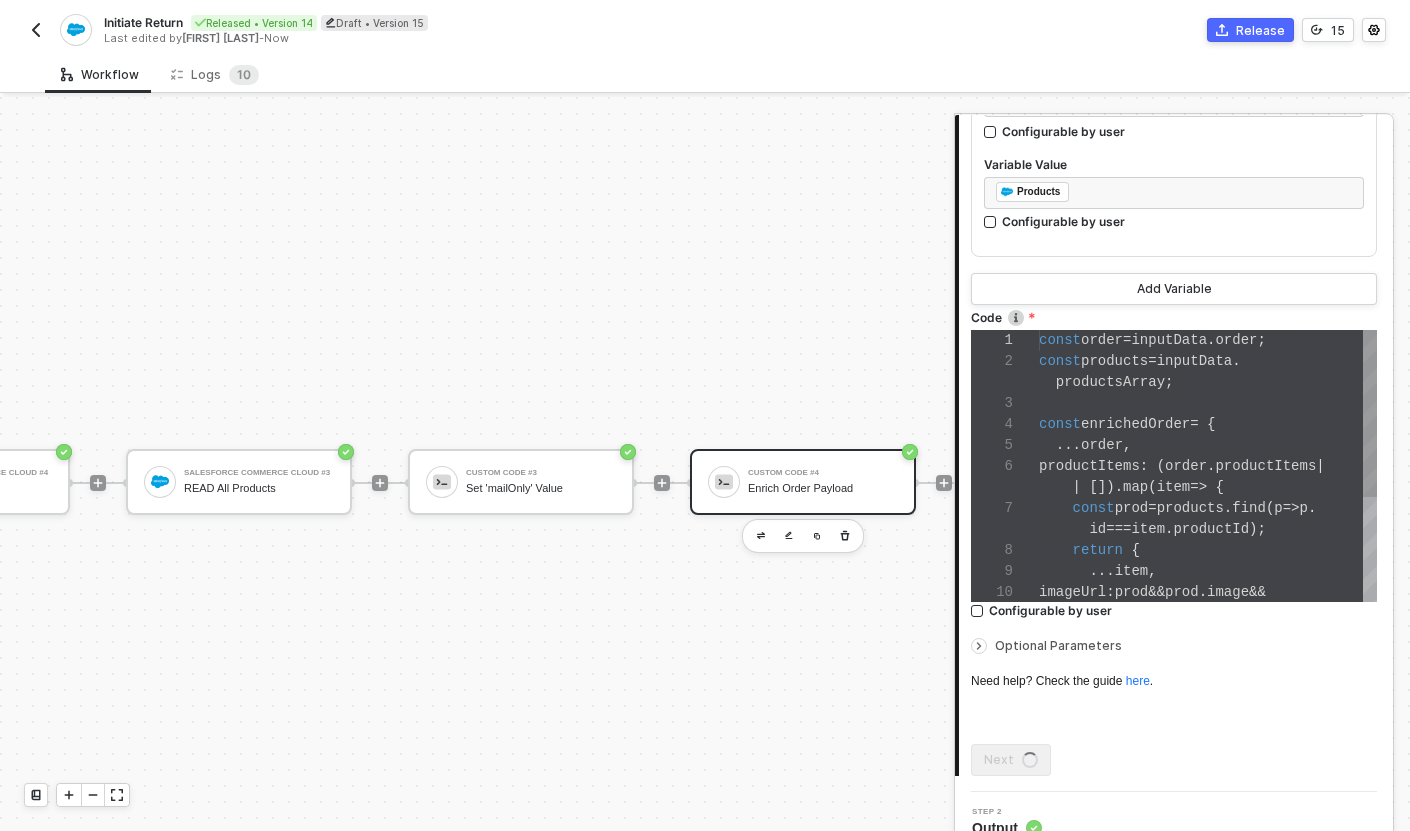 scroll, scrollTop: 0, scrollLeft: 0, axis: both 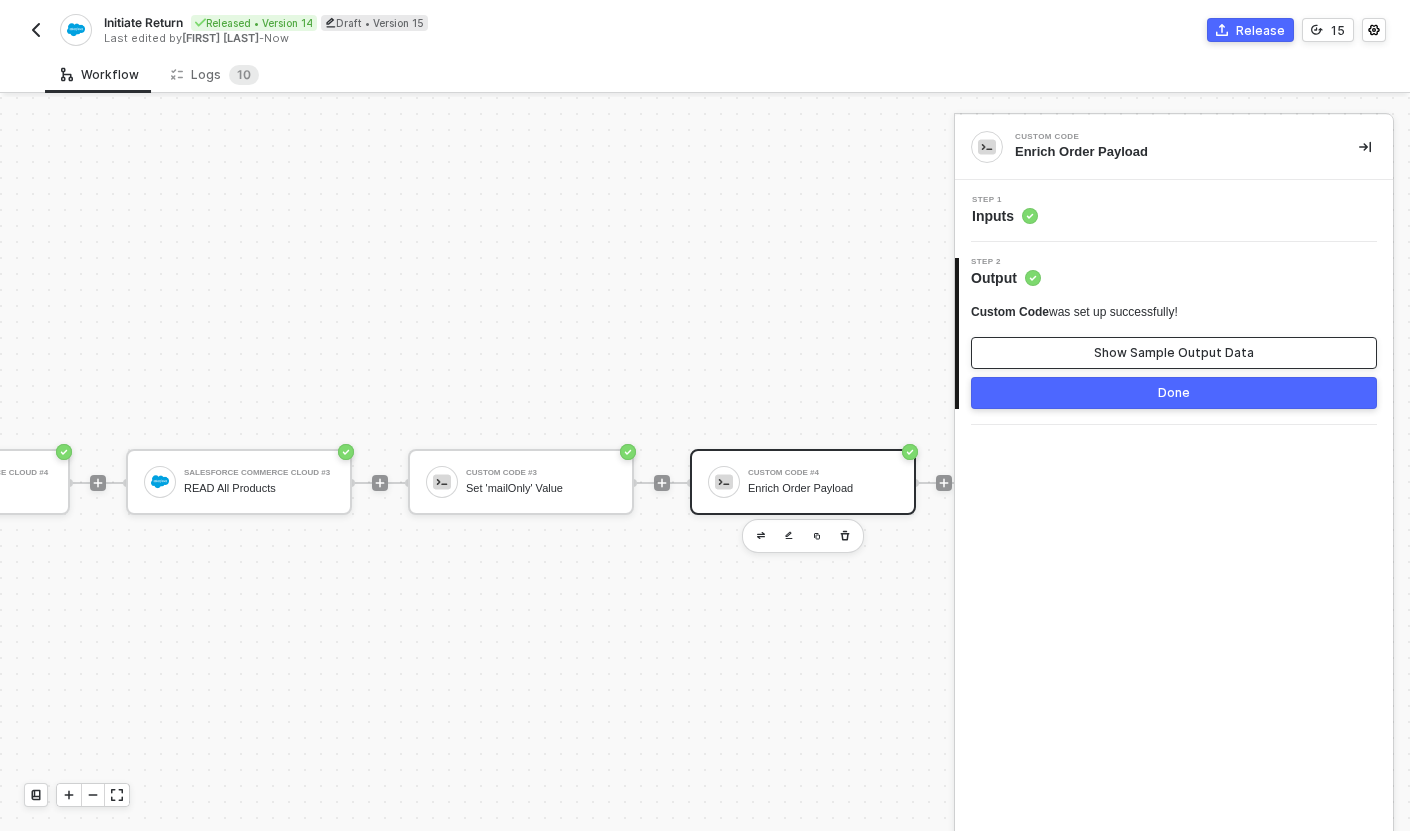 click on "Show Sample Output Data" at bounding box center [1174, 353] 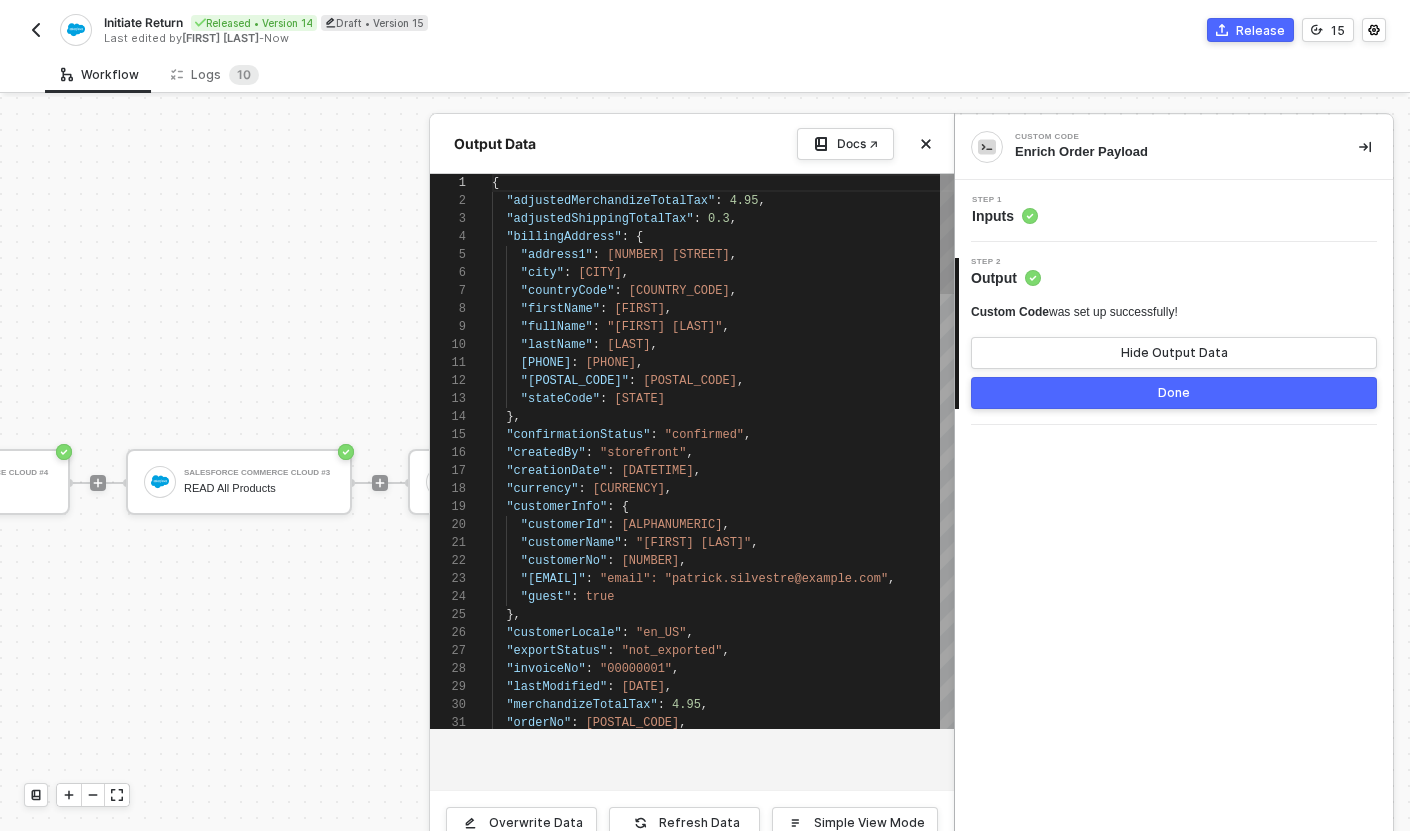scroll, scrollTop: 180, scrollLeft: 0, axis: vertical 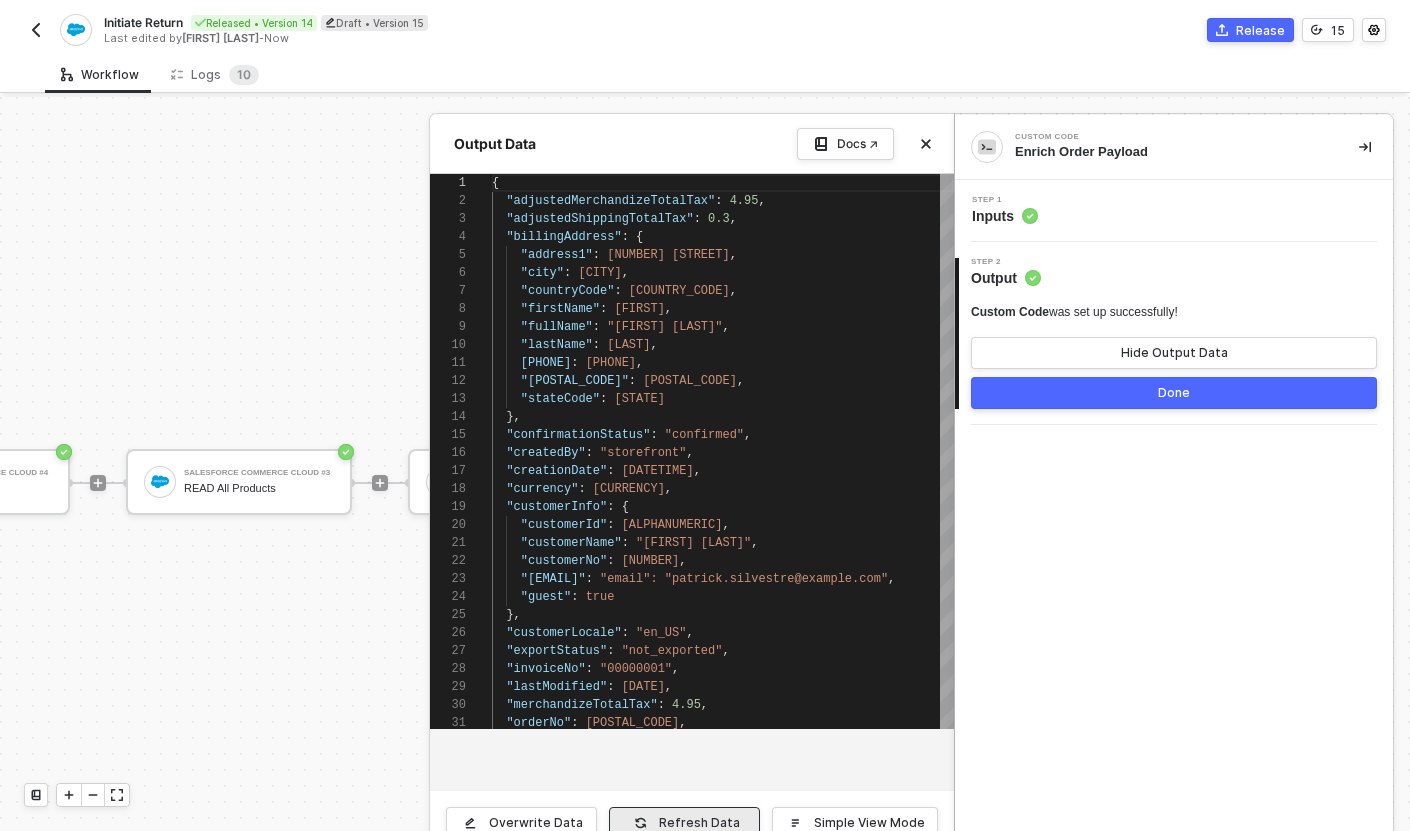 click on "Refresh Data" at bounding box center (684, 823) 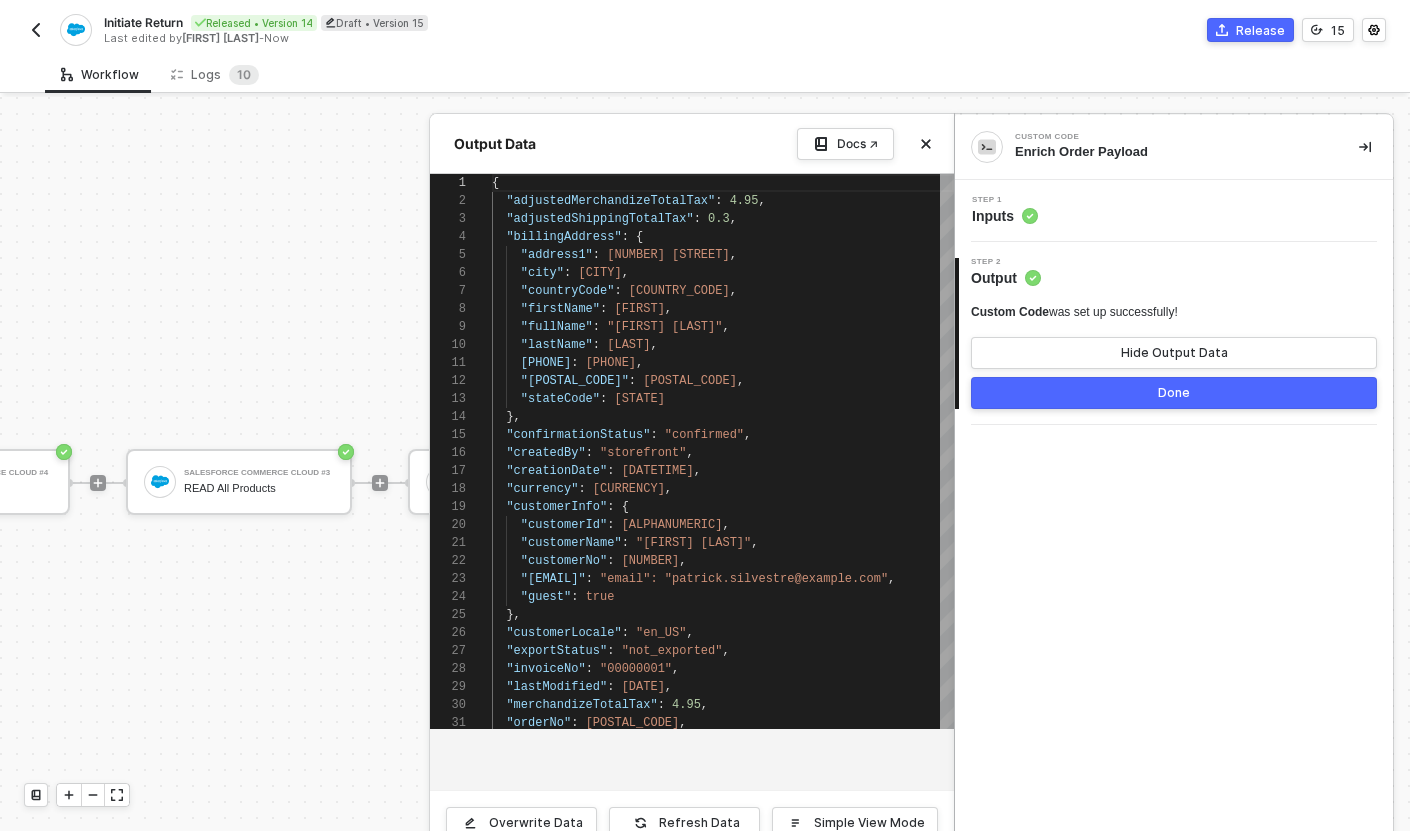 click on "Done" at bounding box center [1174, 393] 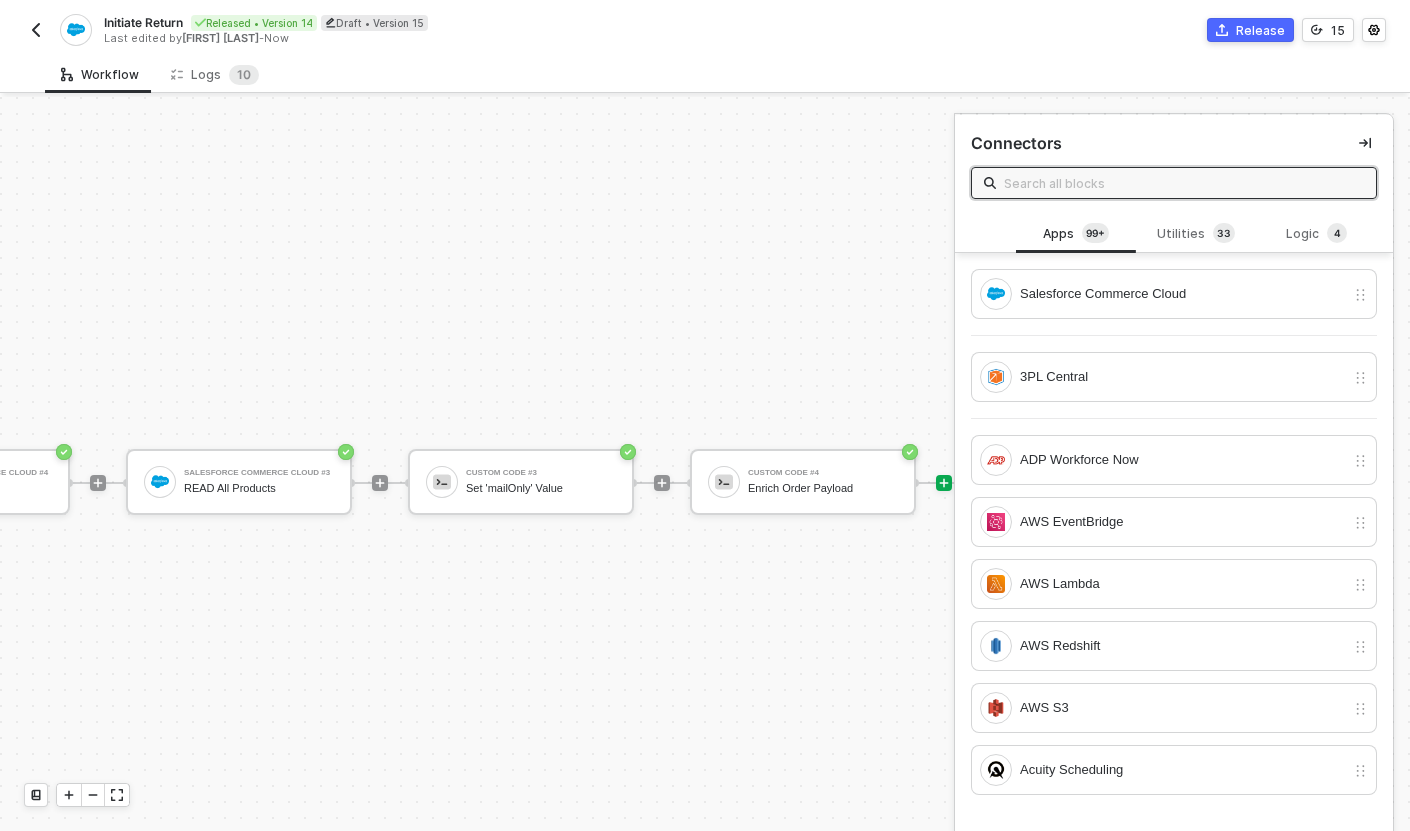 click on "Initiate Return    Released • Version   14    Draft • Version   15 Last edited by  [FIRST] [LAST]  -  Now Release 15" at bounding box center [705, 28] 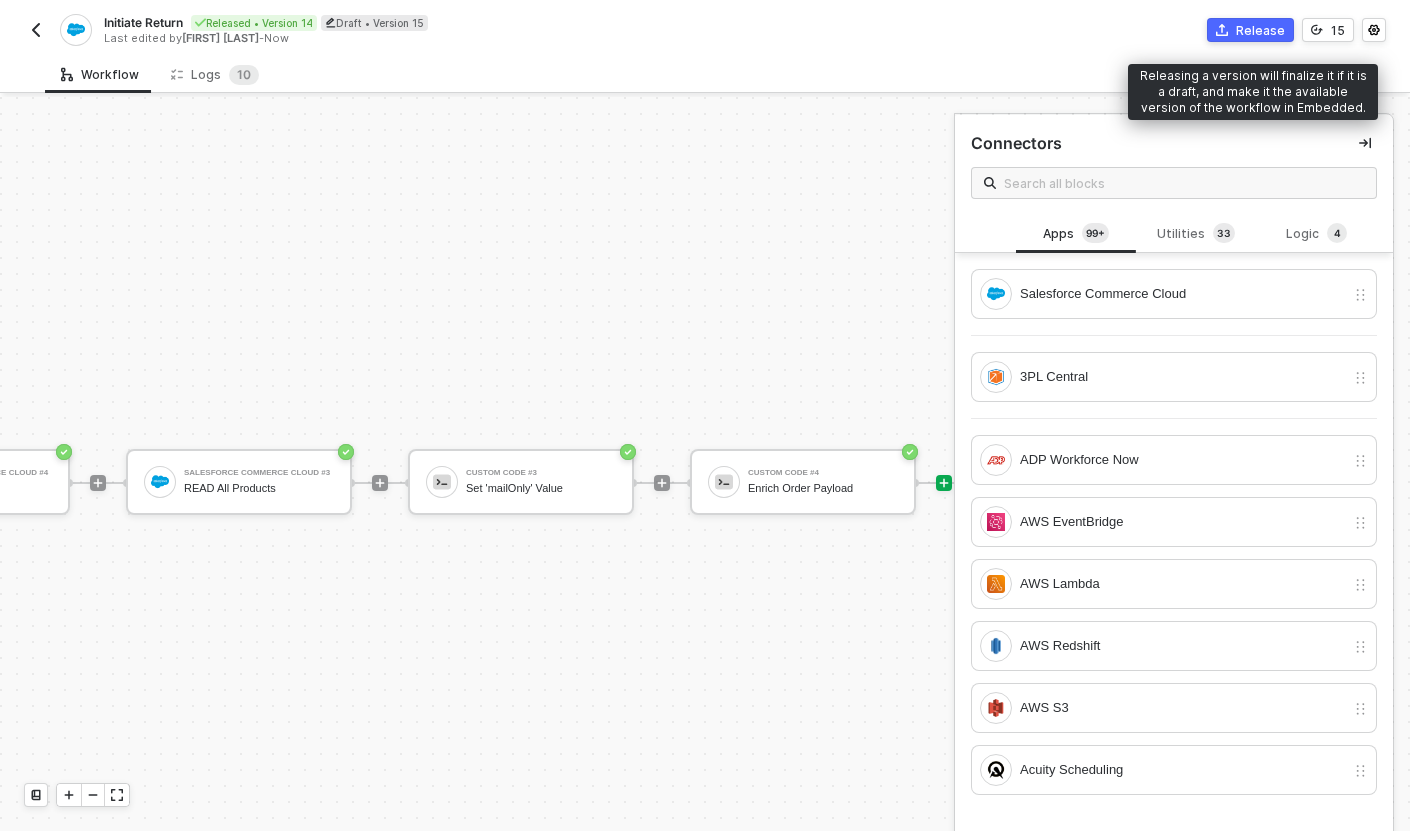click on "Release" at bounding box center (1250, 30) 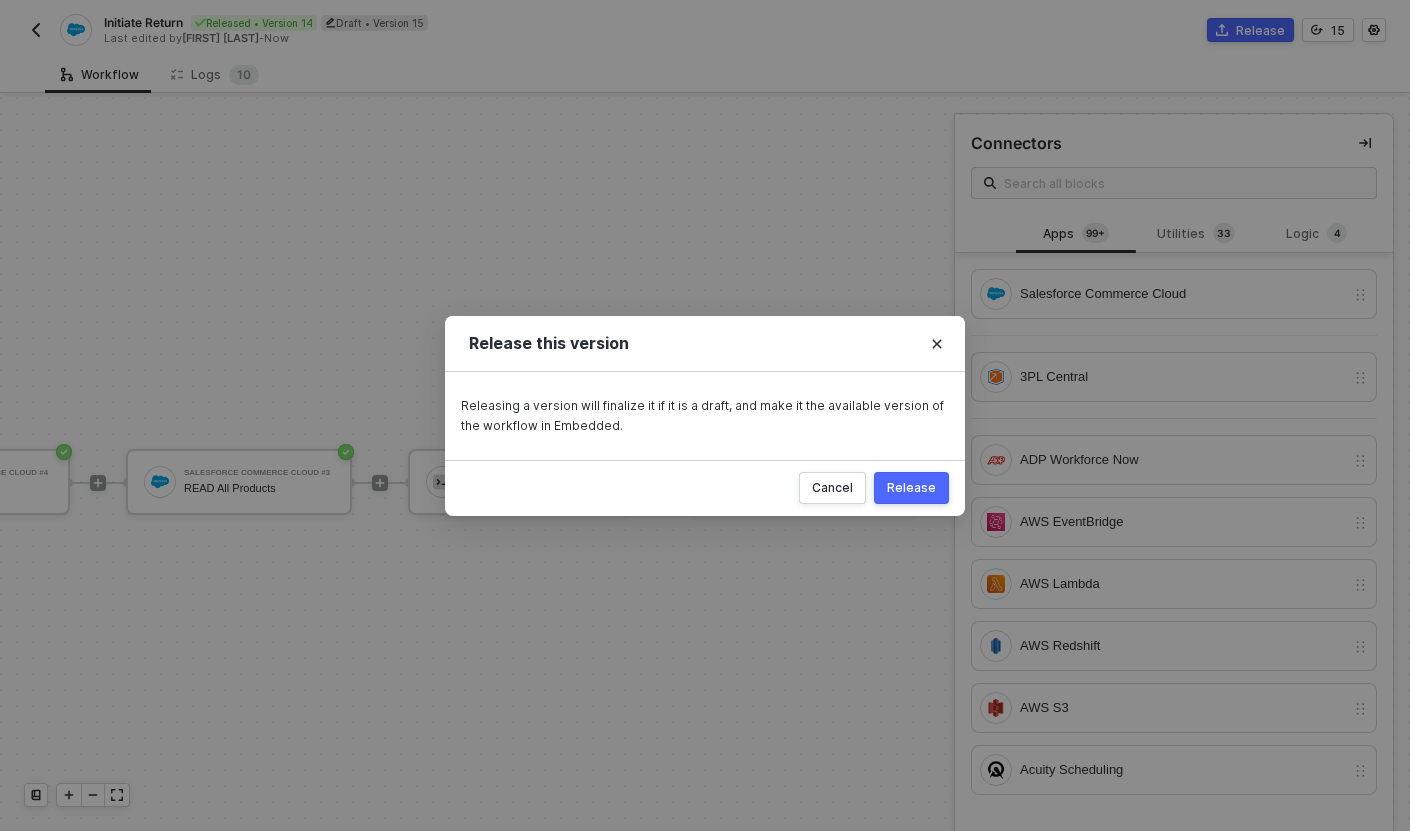 click on "Release" at bounding box center (911, 488) 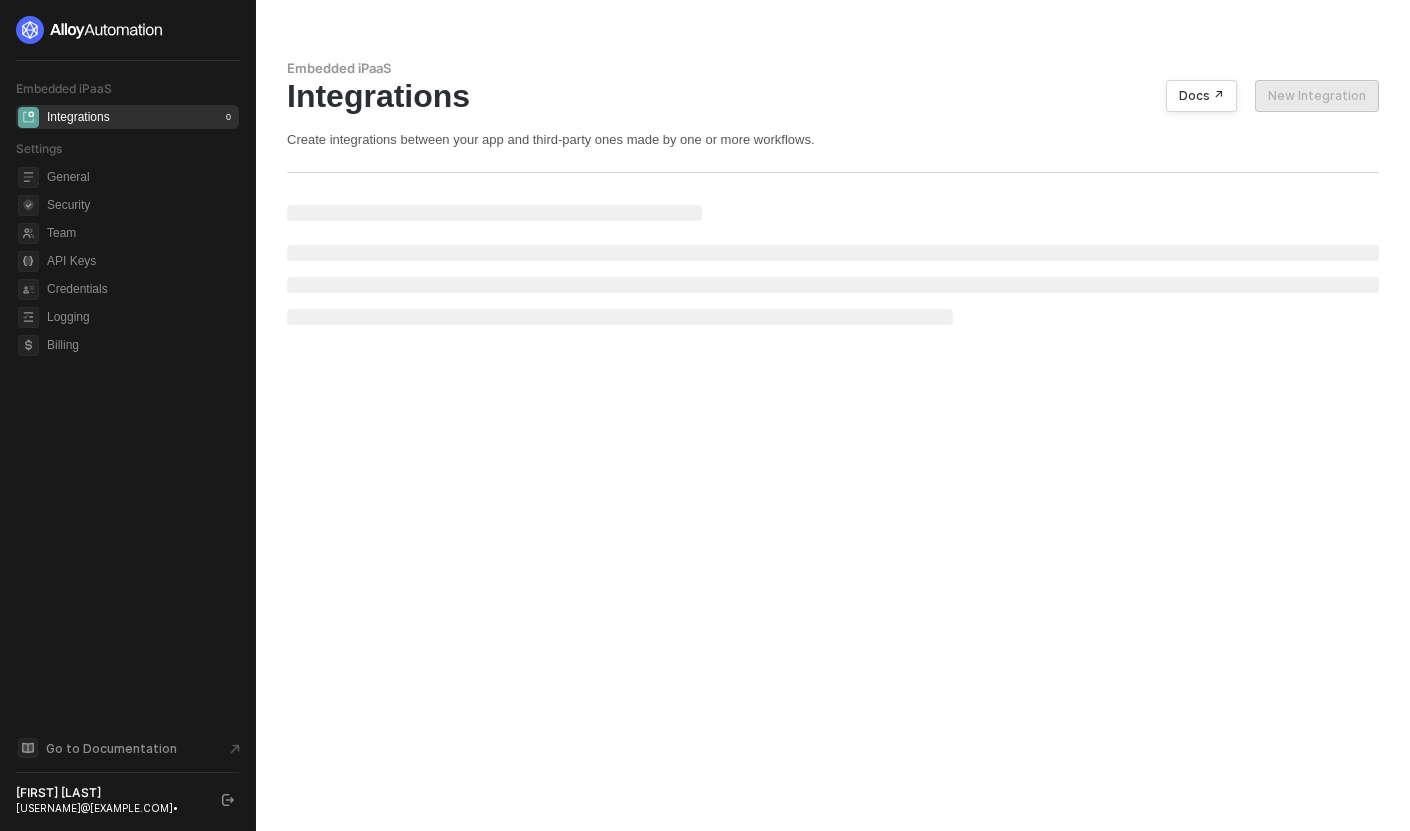 scroll, scrollTop: 0, scrollLeft: 0, axis: both 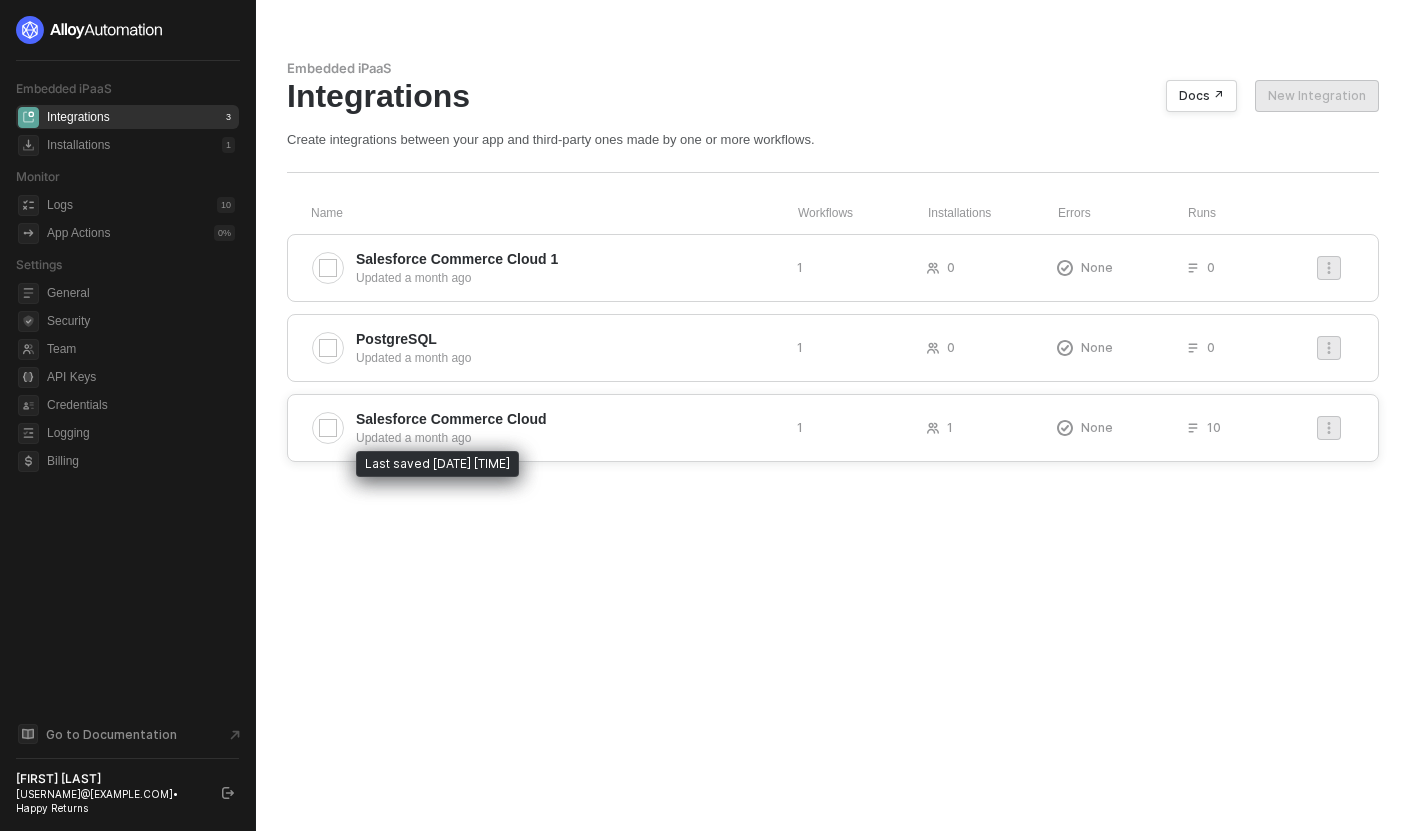 click on "Updated a month ago" at bounding box center (568, 438) 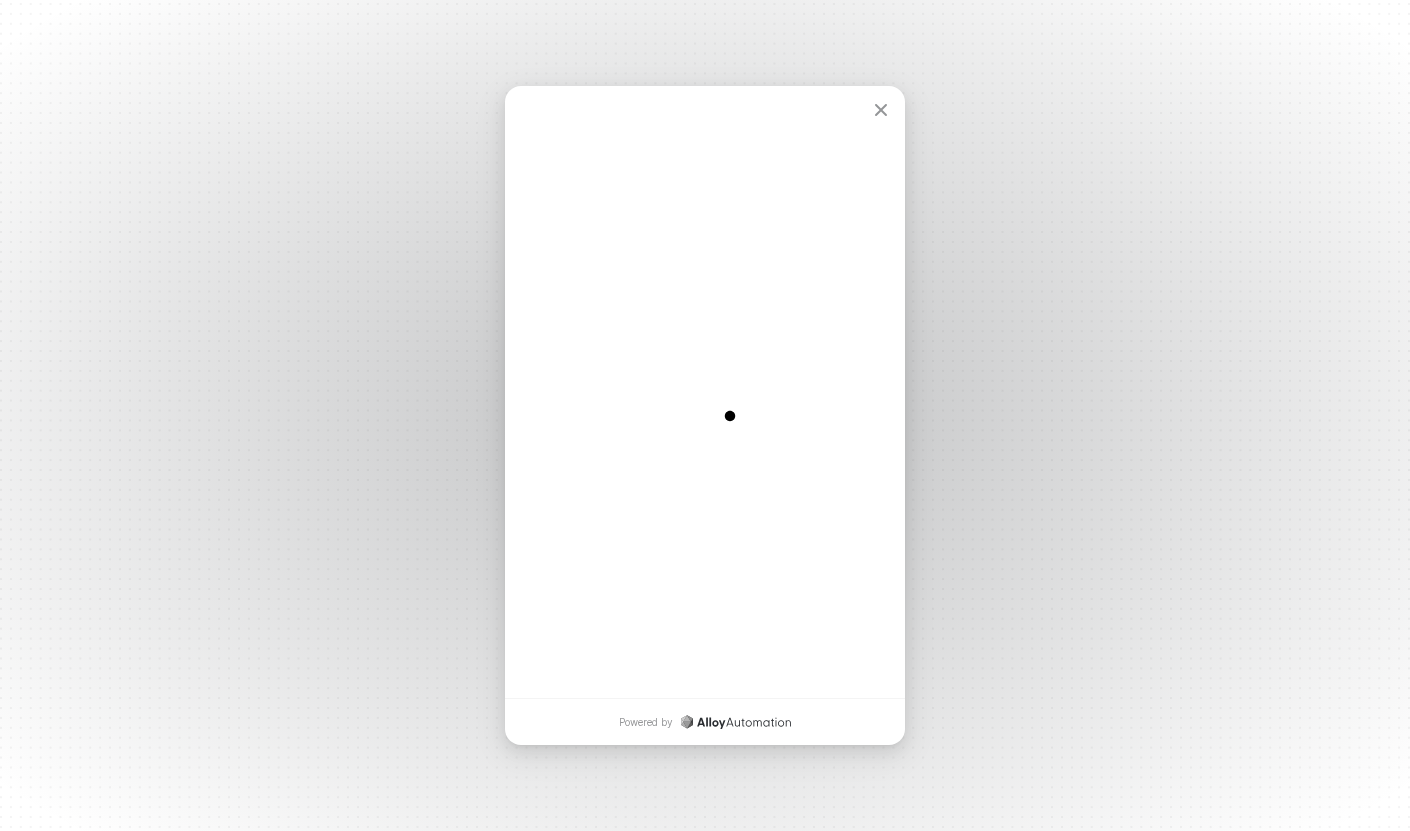 scroll, scrollTop: 0, scrollLeft: 0, axis: both 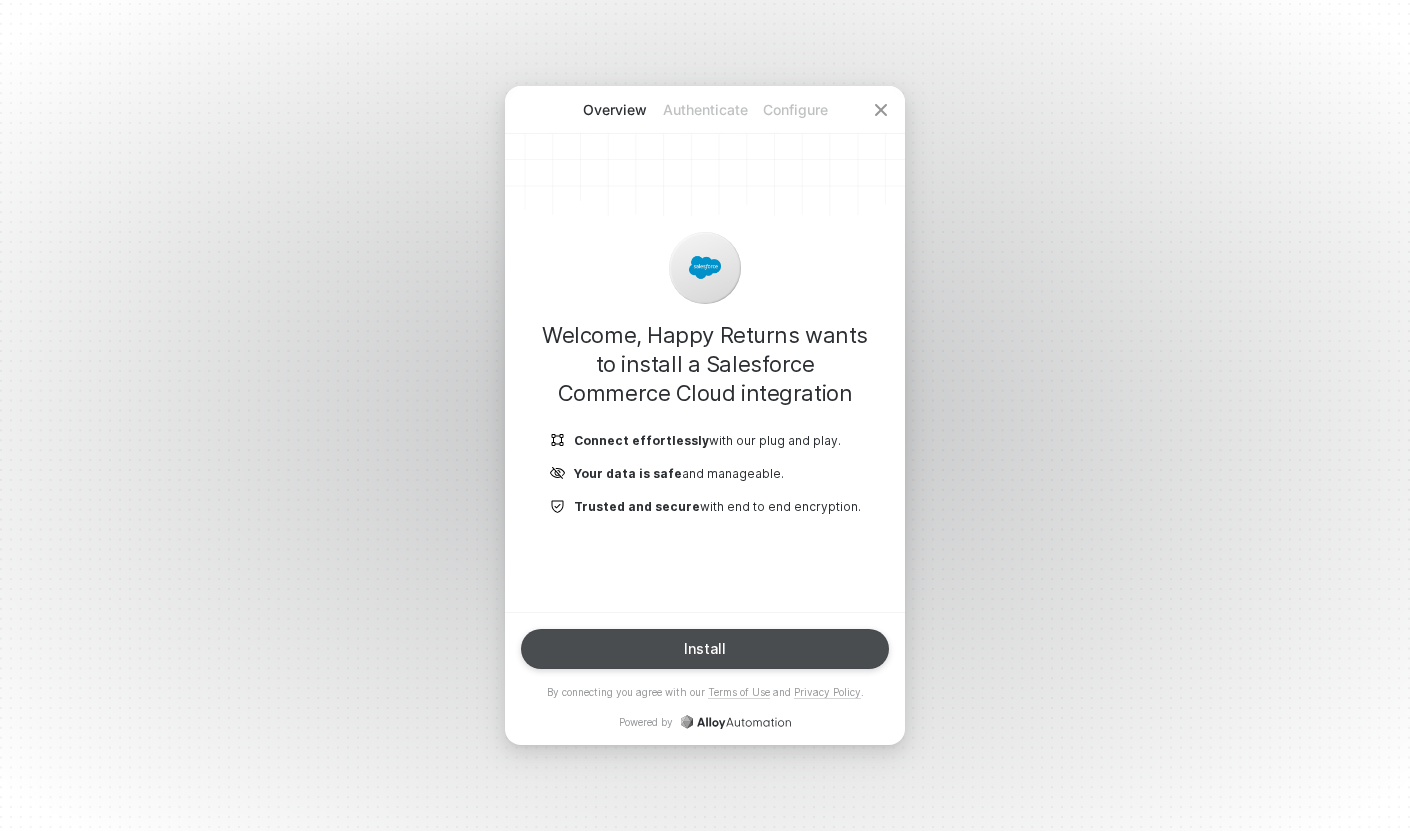 click on "Install" at bounding box center [705, 649] 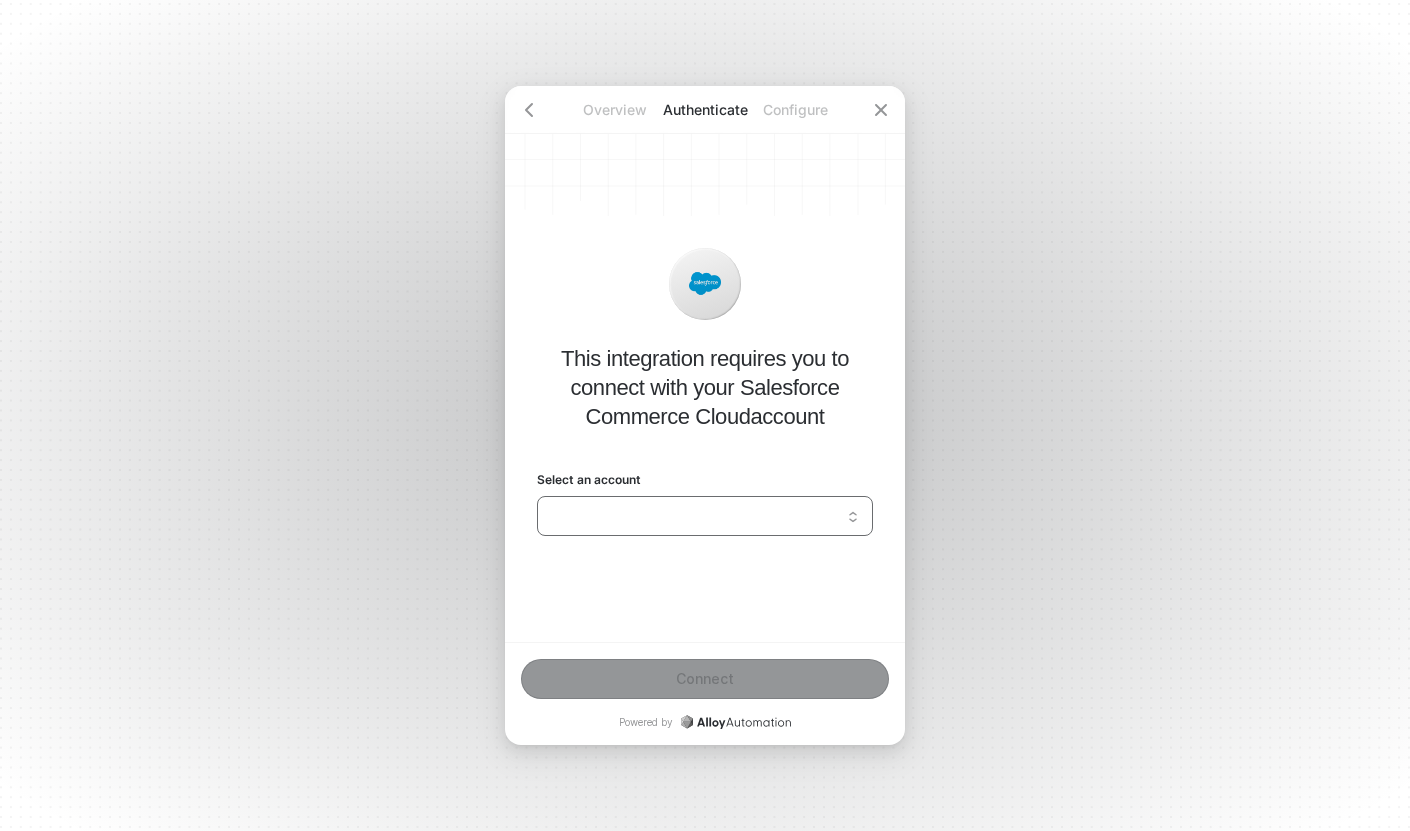 click on "Select an account" at bounding box center [705, 516] 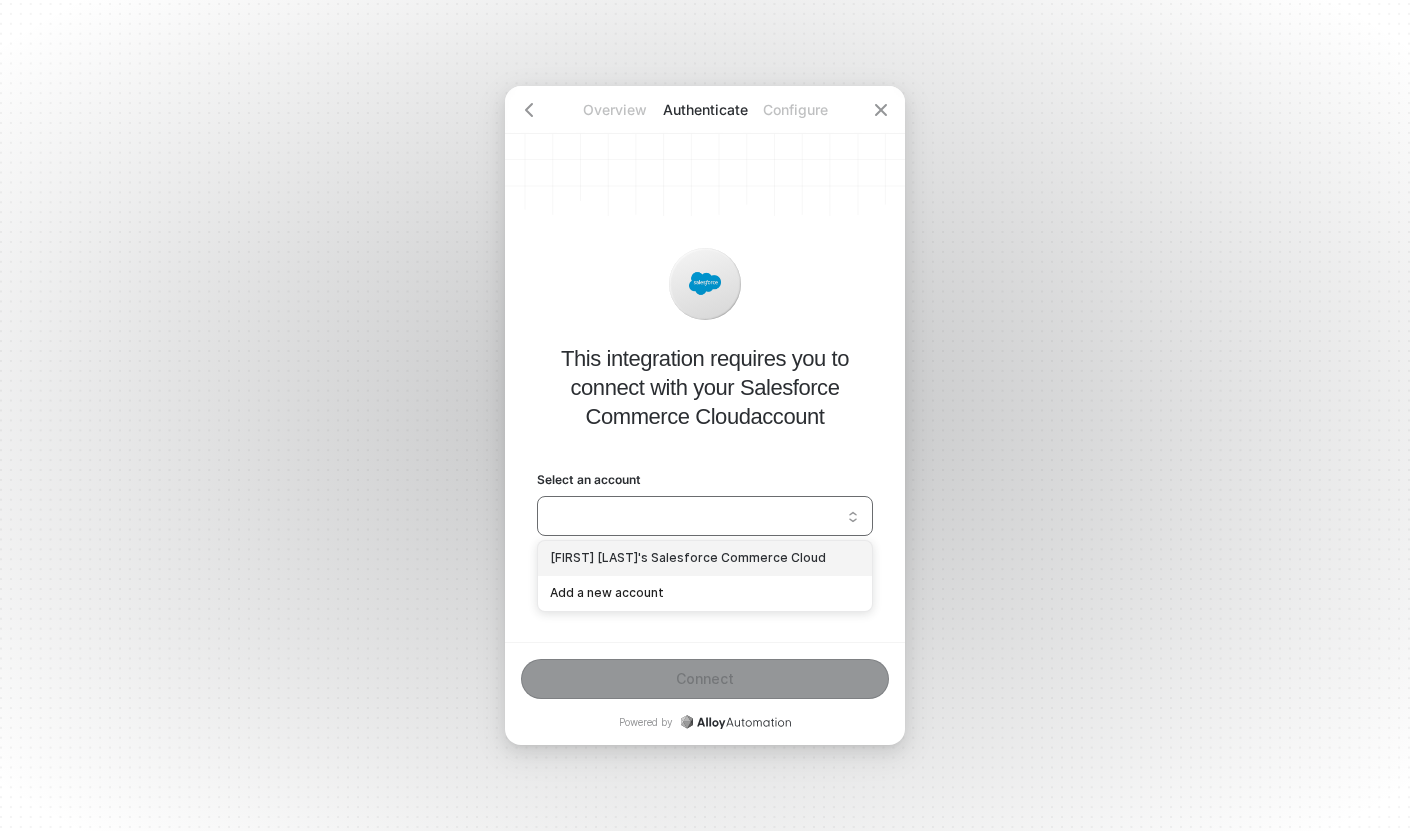 click on "Gordan Buckingham's Salesforce Commerce Cloud" at bounding box center (705, 558) 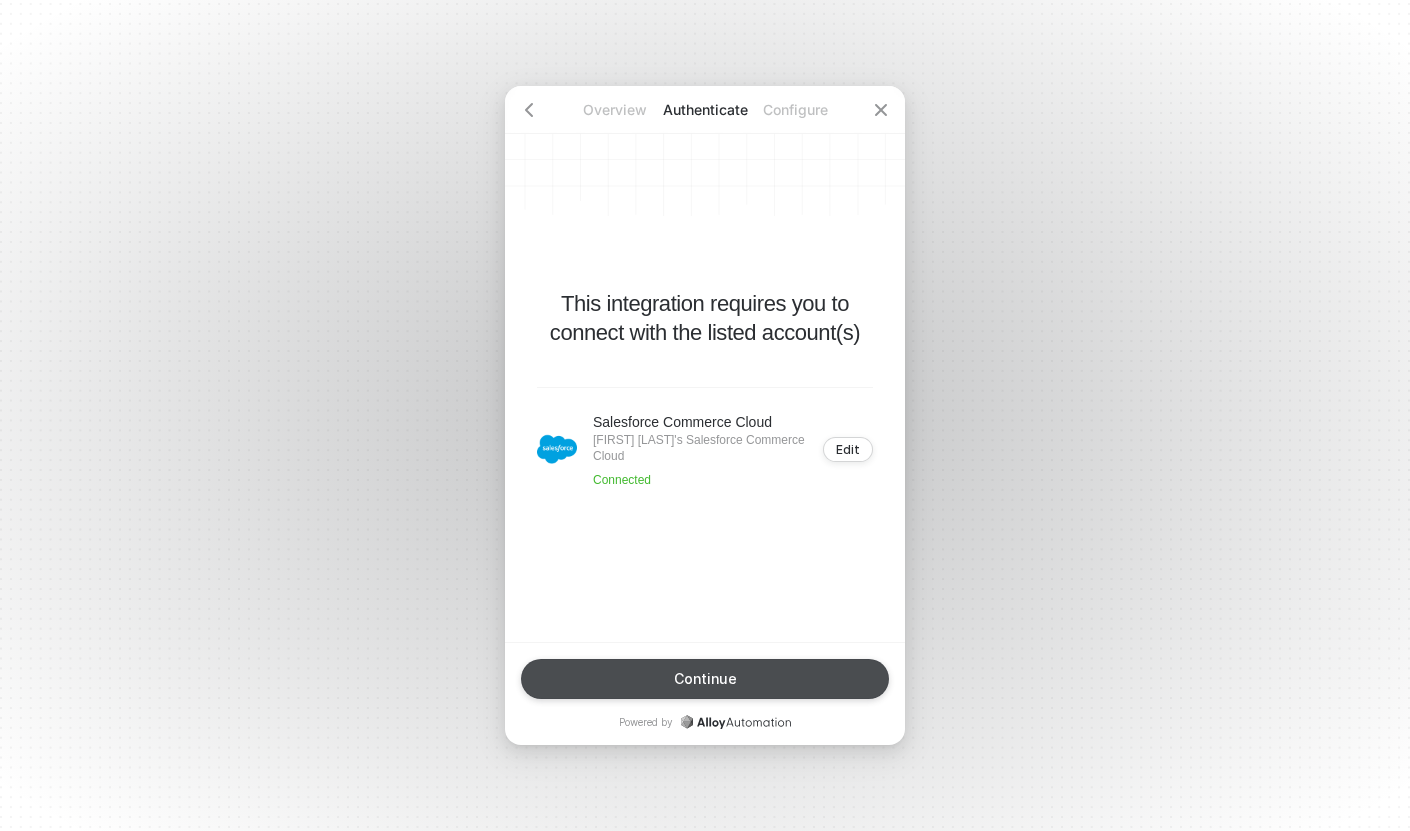 click on "Continue" at bounding box center [705, 679] 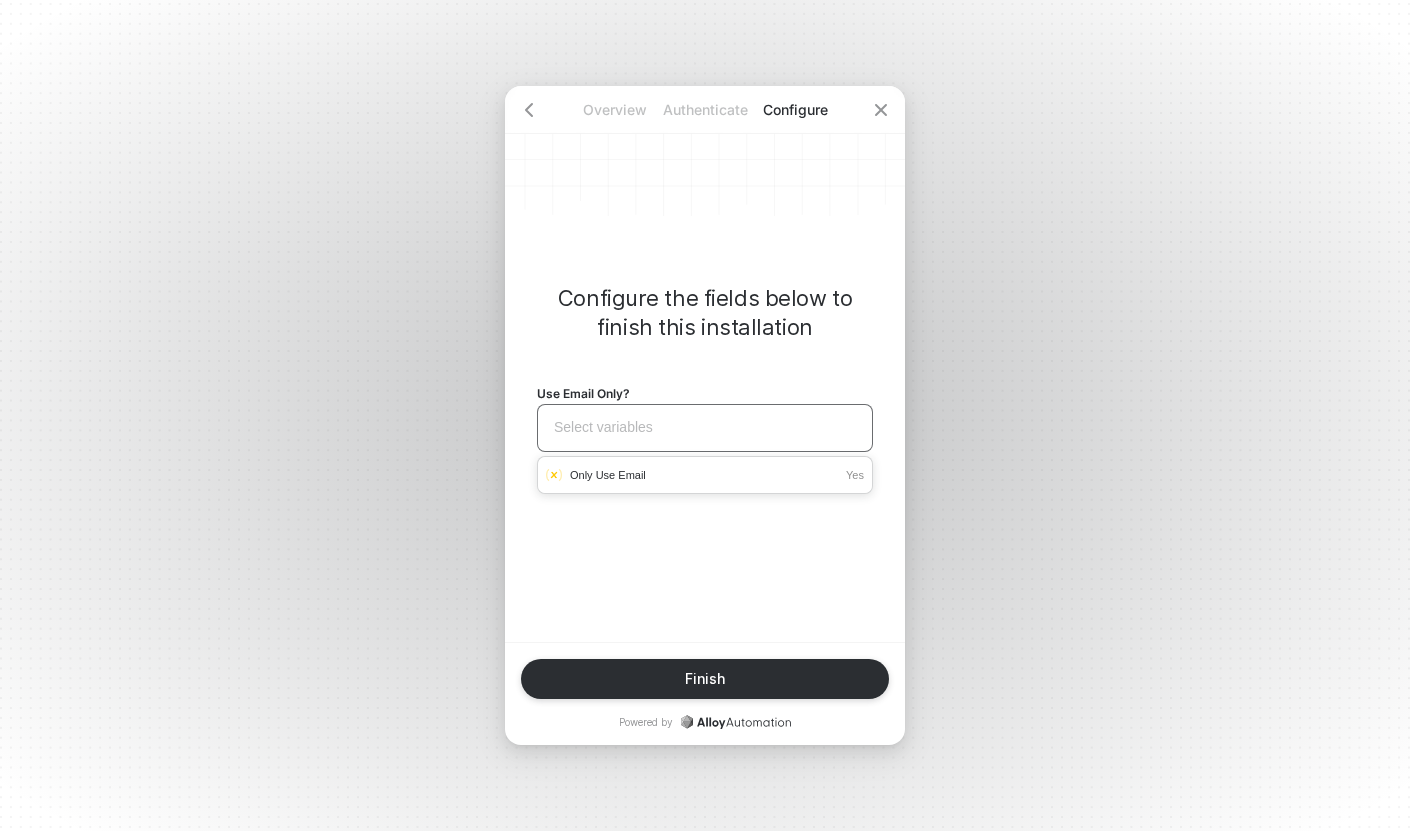 click on "Select variables ﻿" at bounding box center (705, 427) 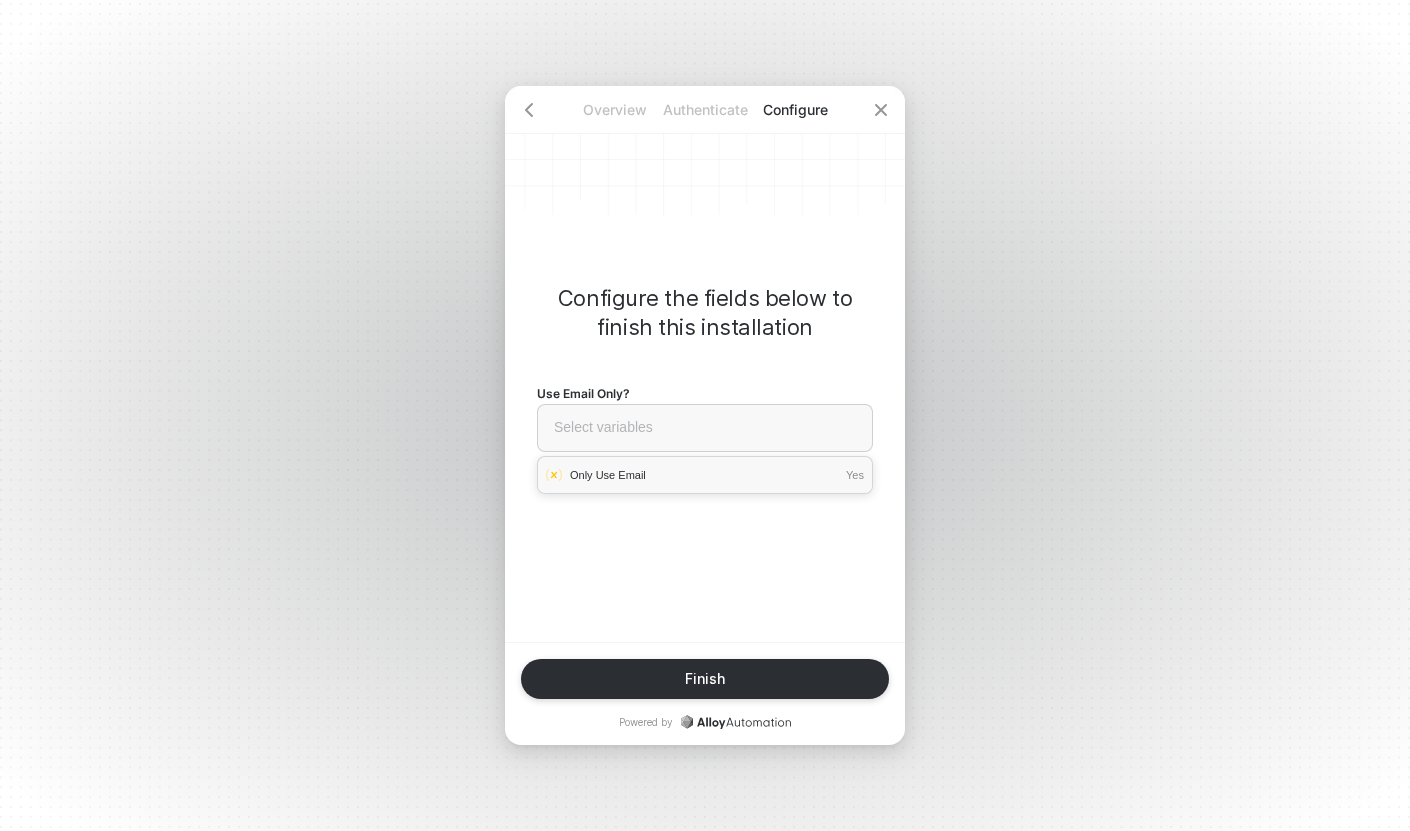 click on "Only Use Email Yes" at bounding box center (705, 475) 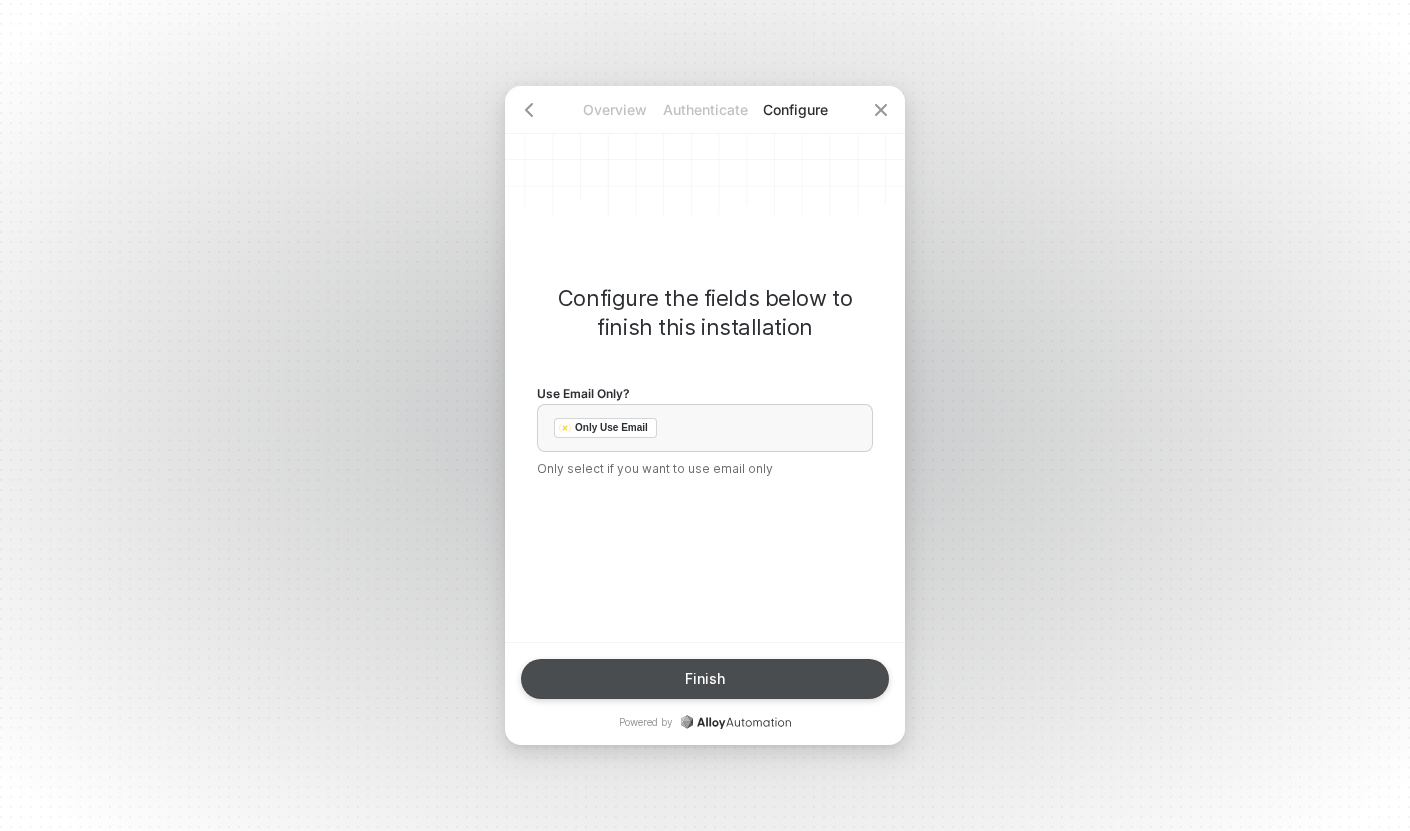 click on "Finish" at bounding box center (705, 679) 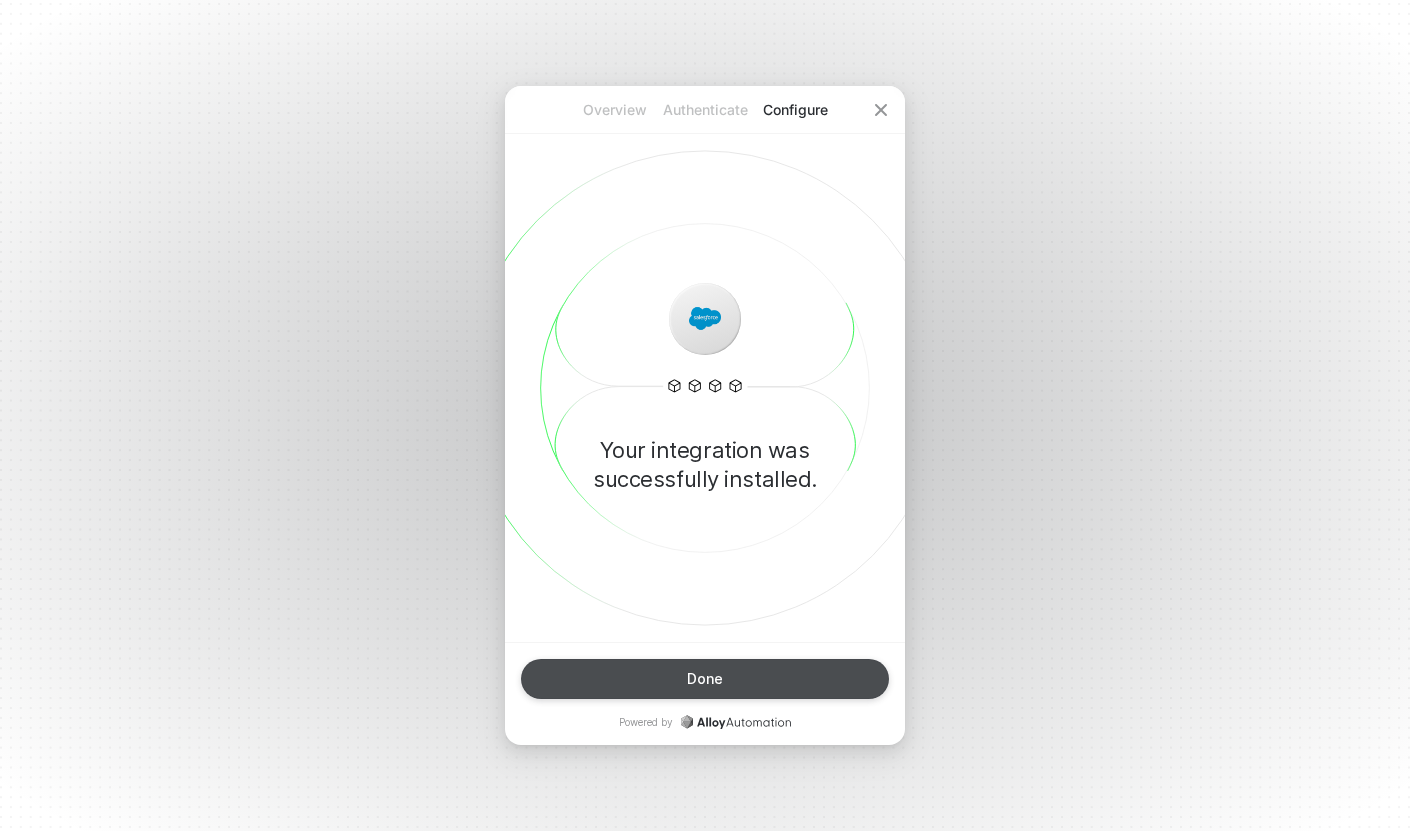 click on "Done" at bounding box center [705, 679] 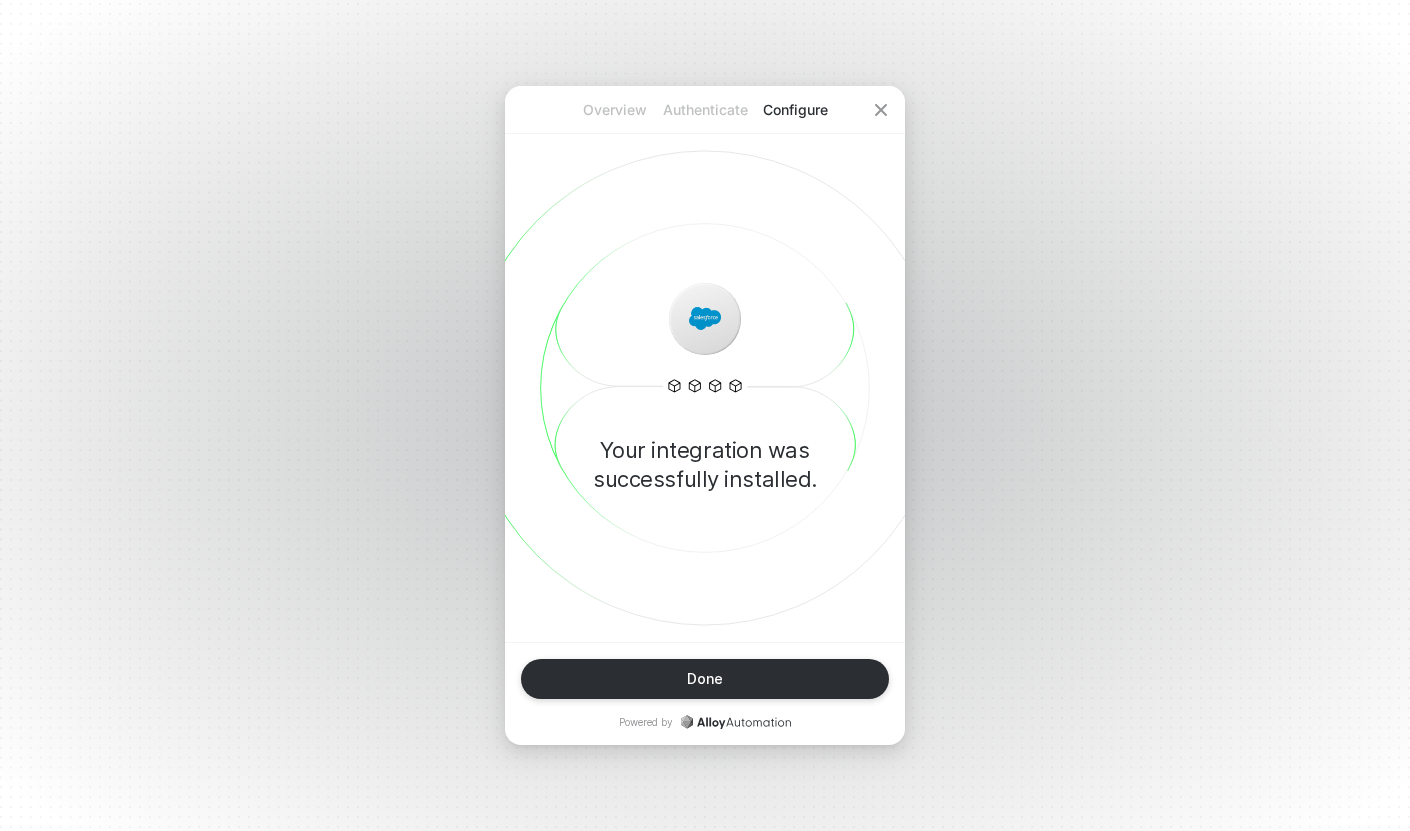 type 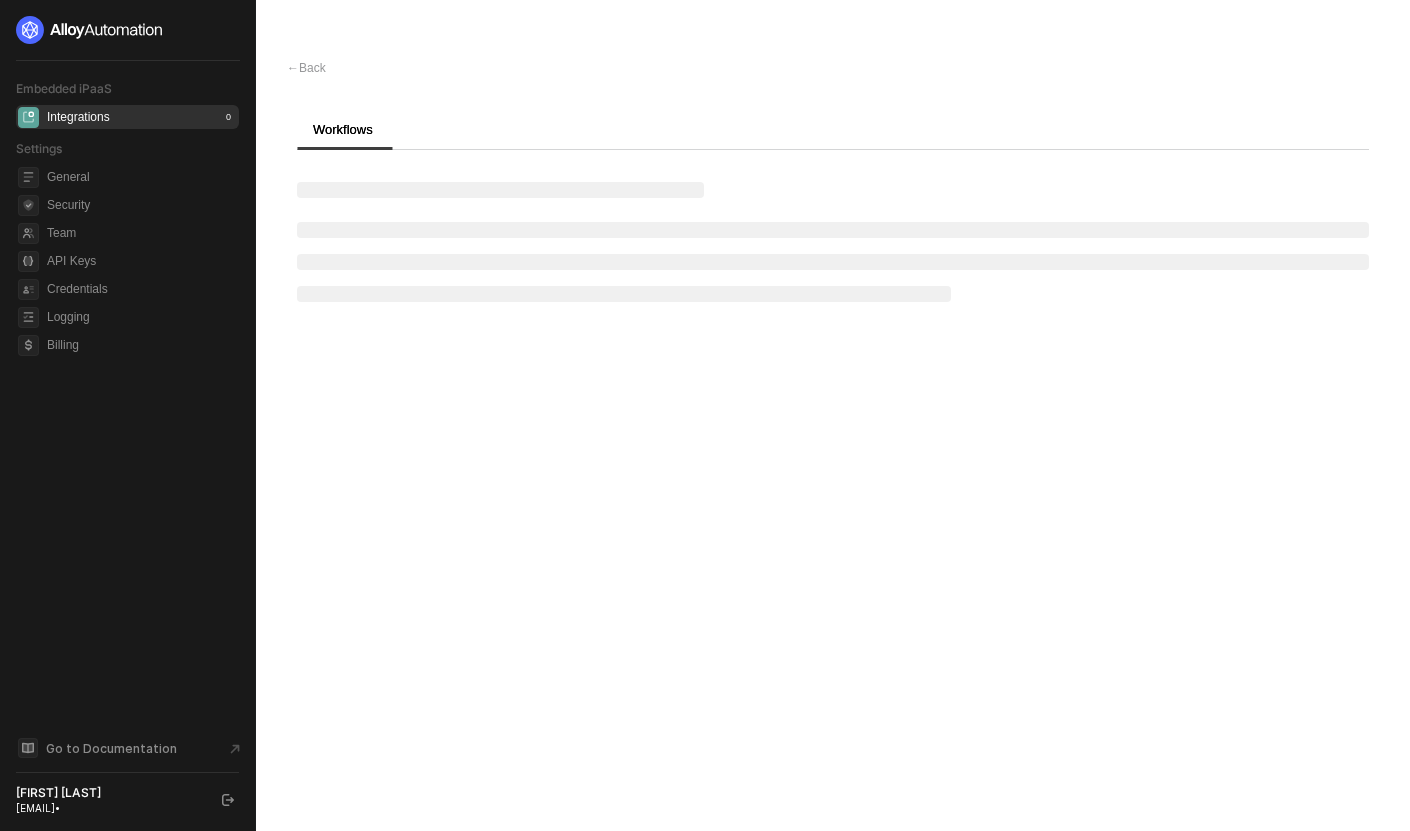 scroll, scrollTop: 0, scrollLeft: 0, axis: both 